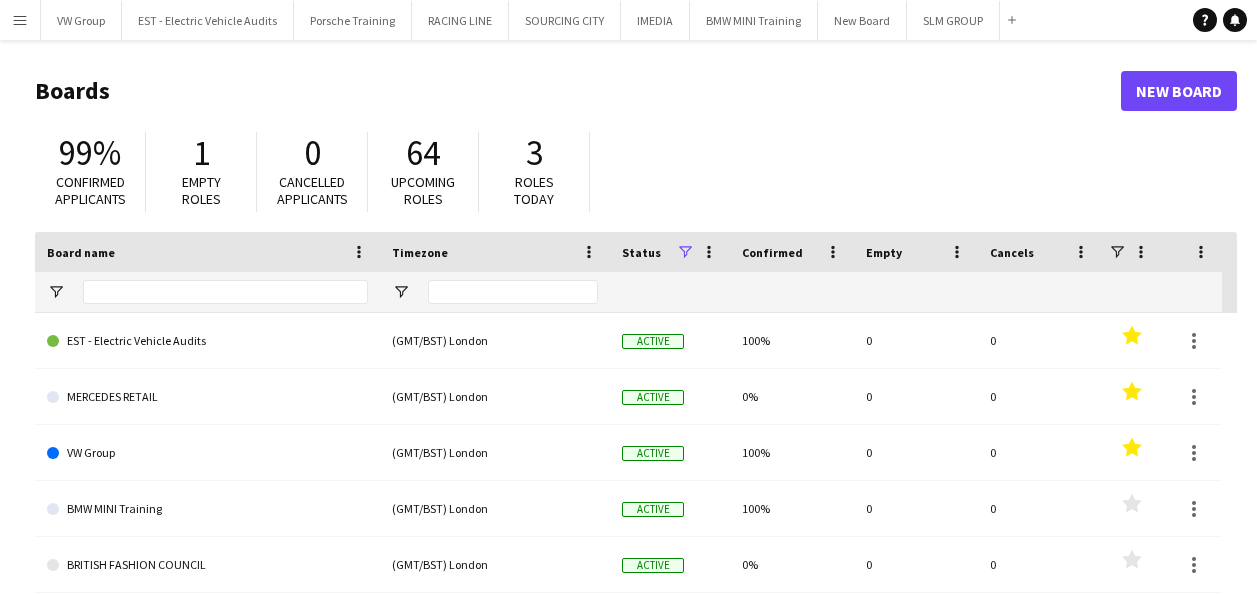 scroll, scrollTop: 0, scrollLeft: 0, axis: both 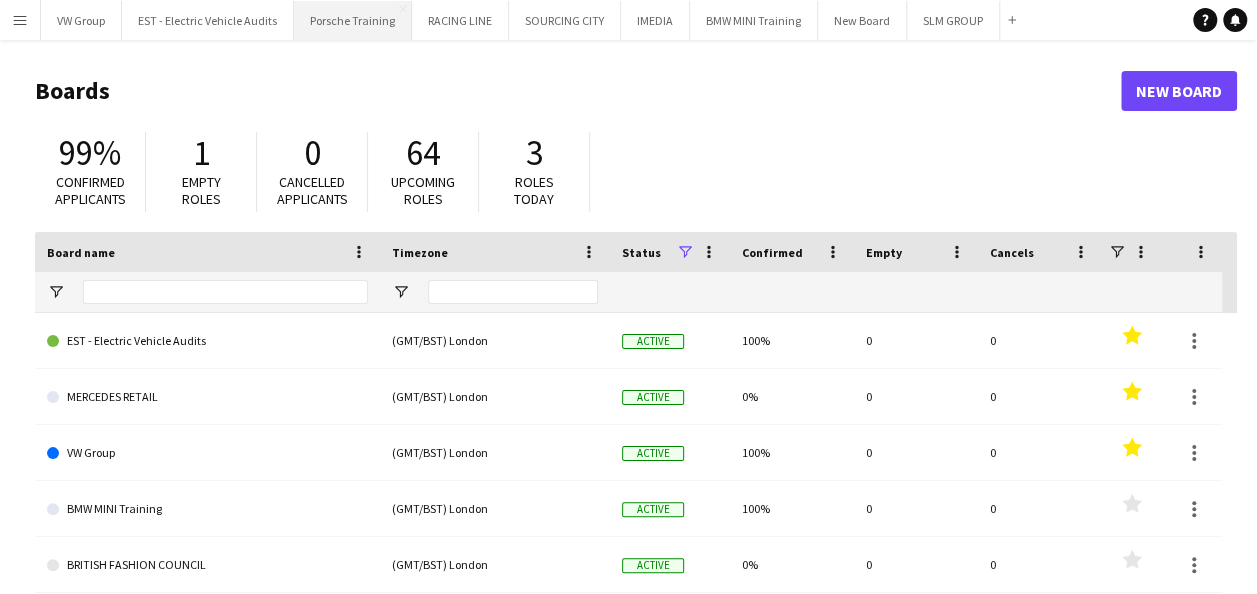 click on "Porsche Training
Close" at bounding box center (353, 20) 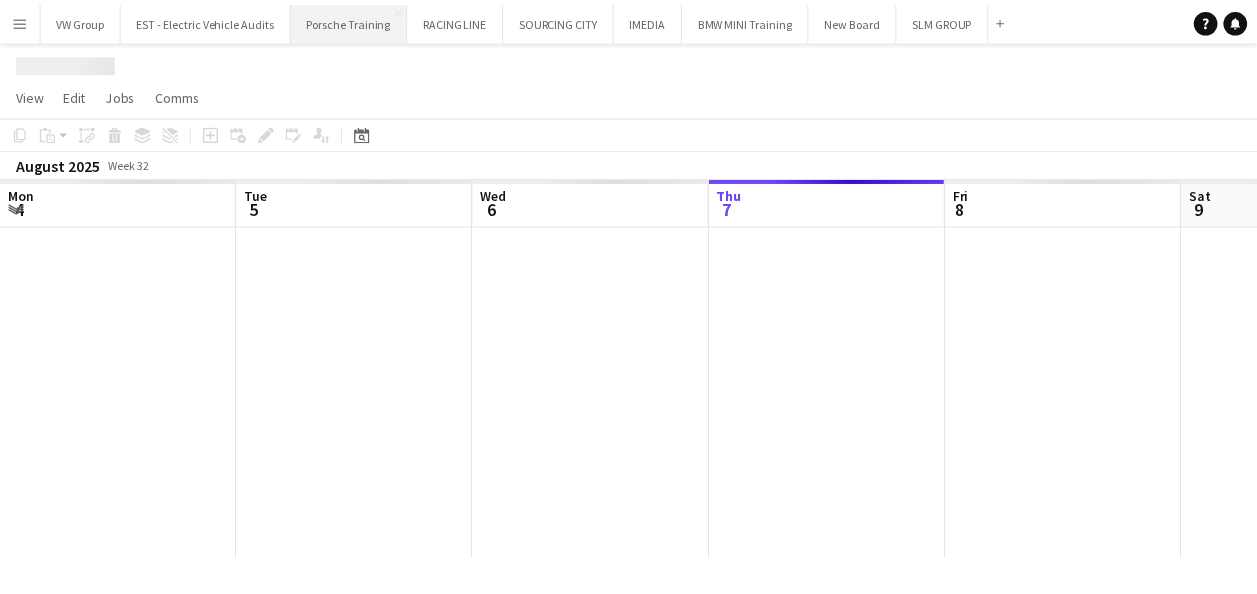 scroll, scrollTop: 0, scrollLeft: 478, axis: horizontal 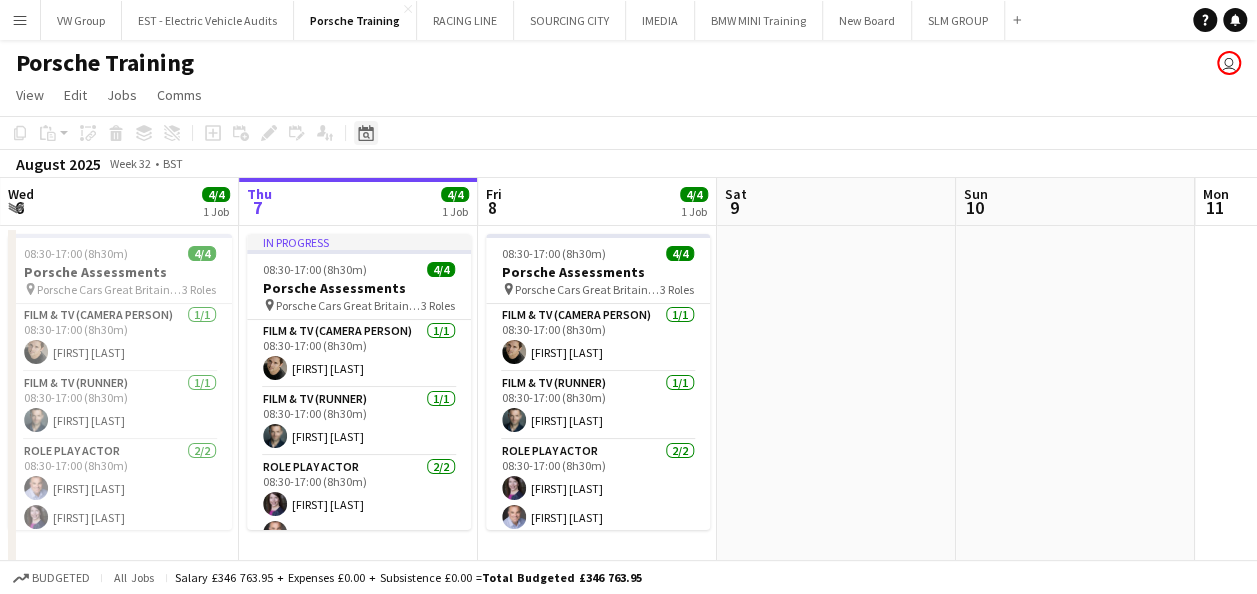 click 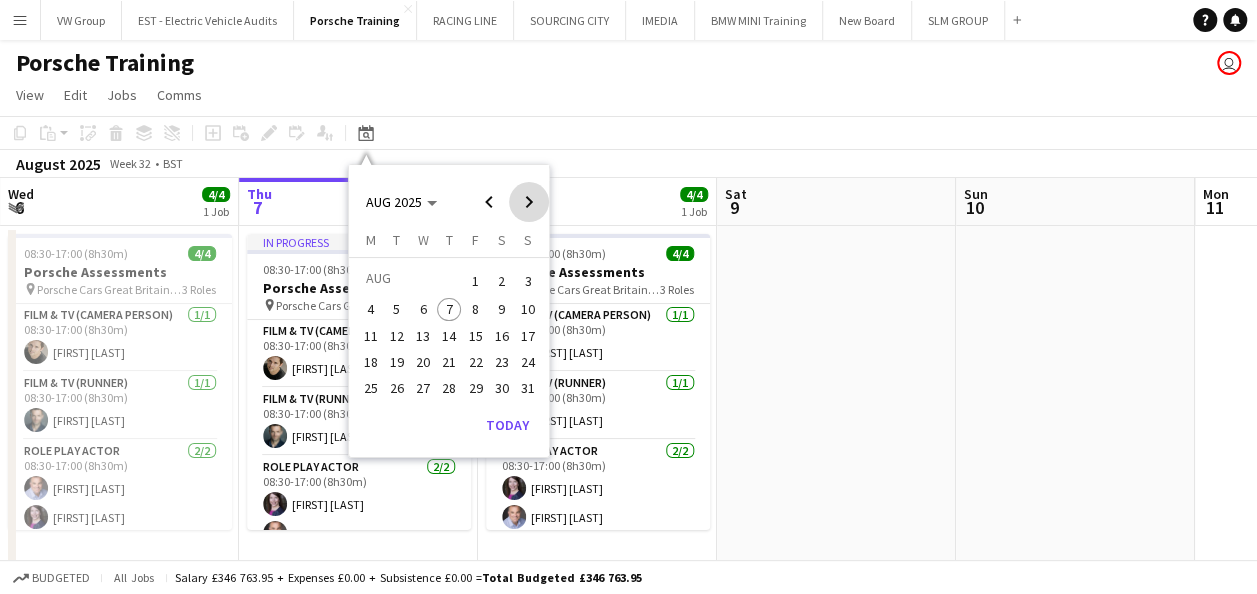 click at bounding box center (529, 202) 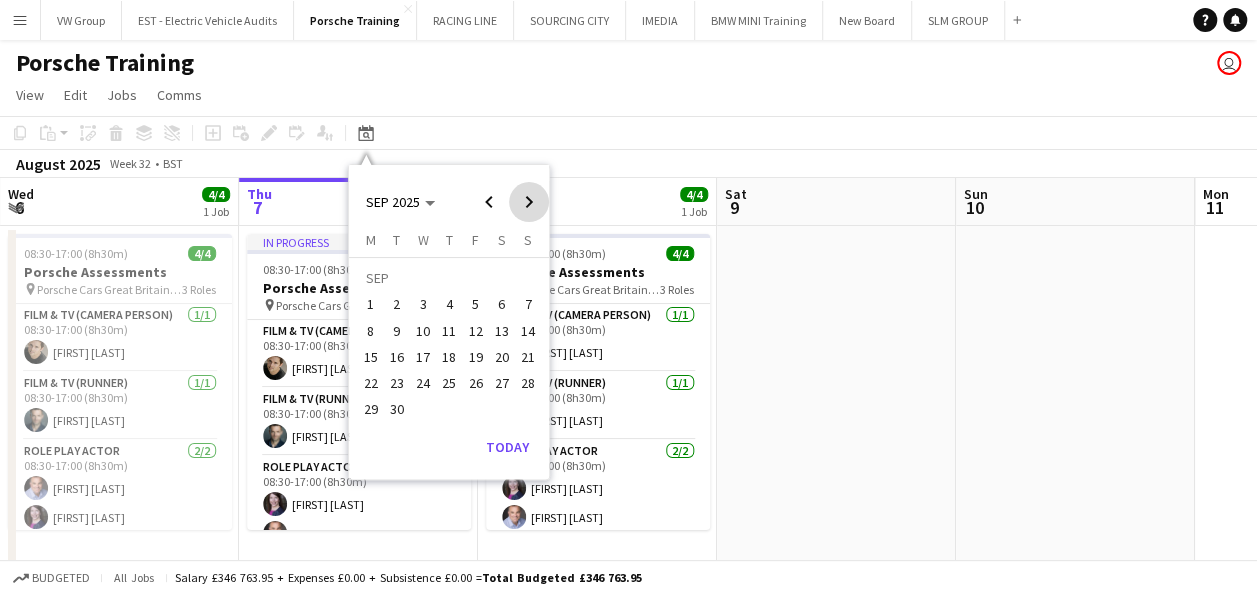 click at bounding box center [529, 202] 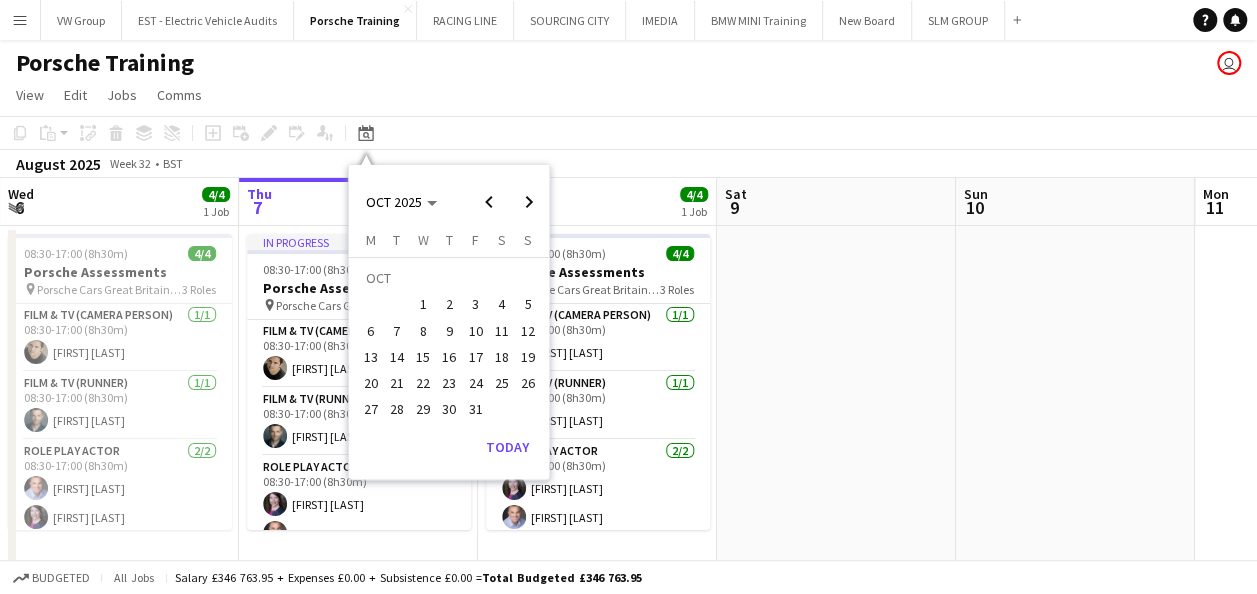 click on "21" at bounding box center [397, 383] 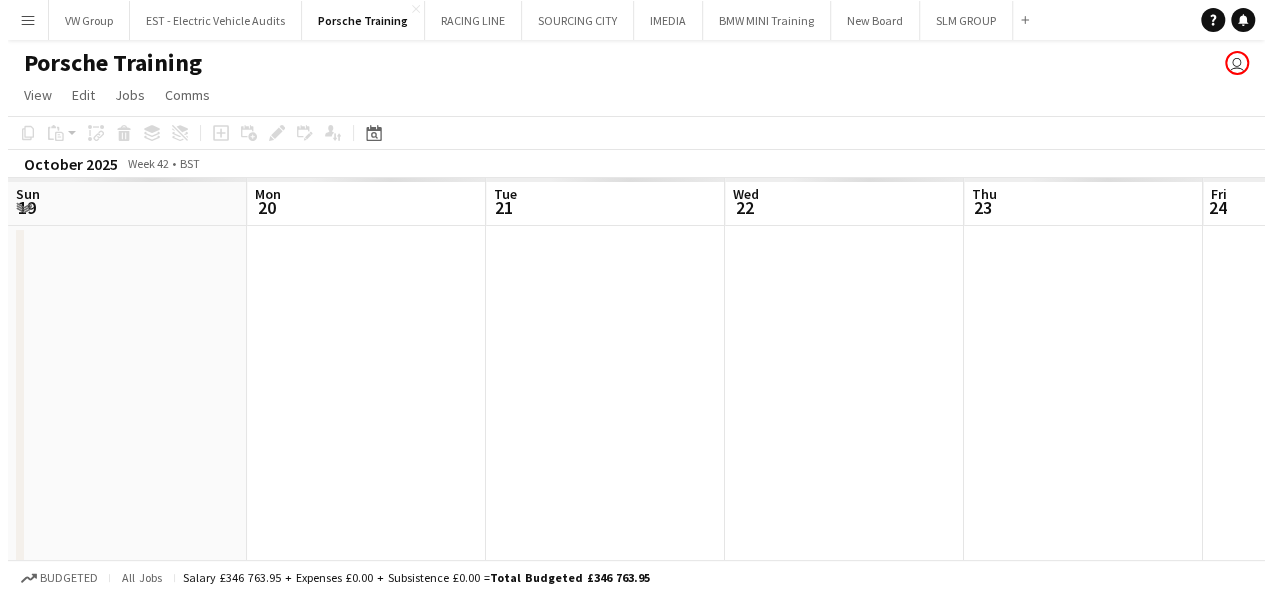 scroll, scrollTop: 0, scrollLeft: 688, axis: horizontal 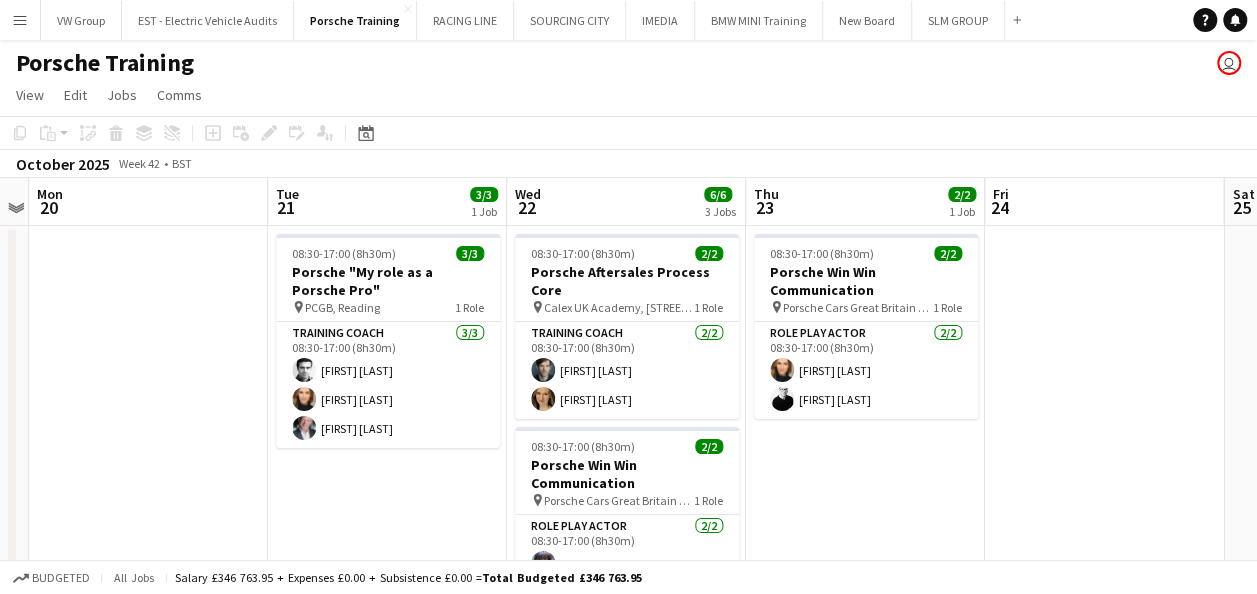 click on "Training Coach   3/3   08:30-17:00 (8h30m)
[FIRST] [LAST] [FIRST] [LAST] [FIRST] [LAST]" at bounding box center (388, 385) 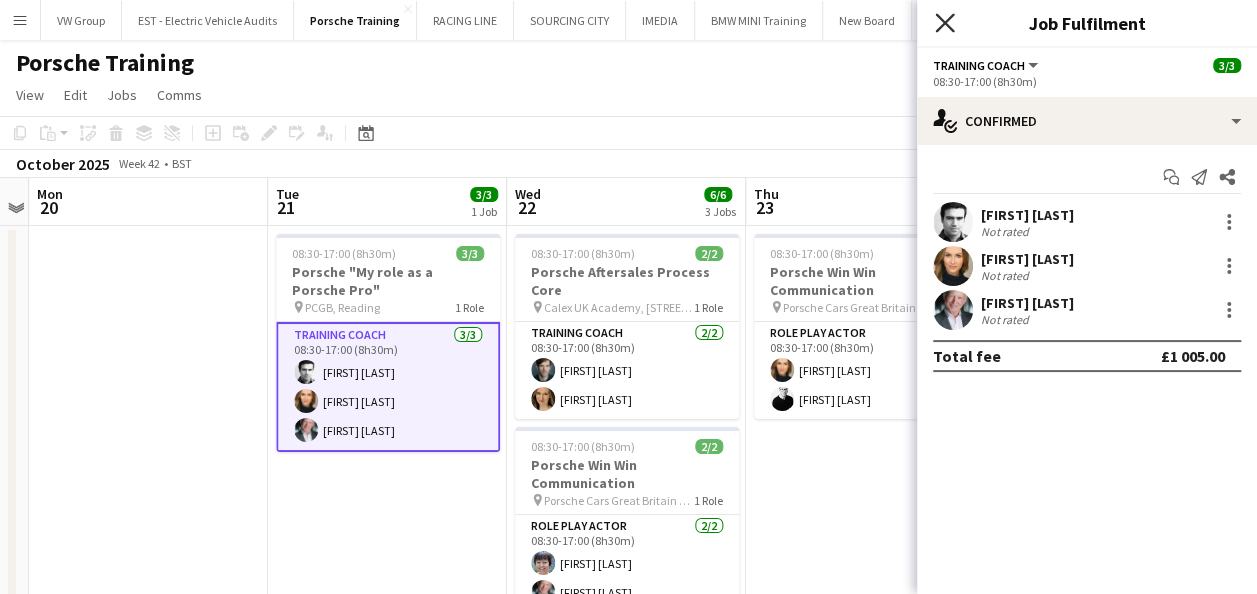 click 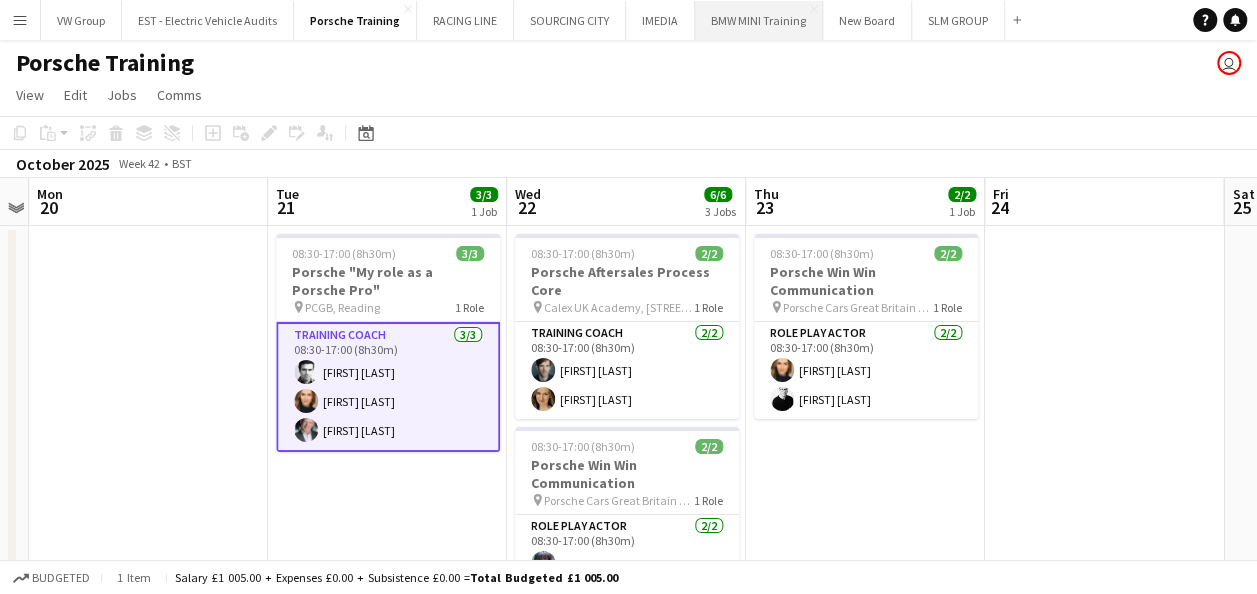 click on "BMW MINI Training
Close" at bounding box center (759, 20) 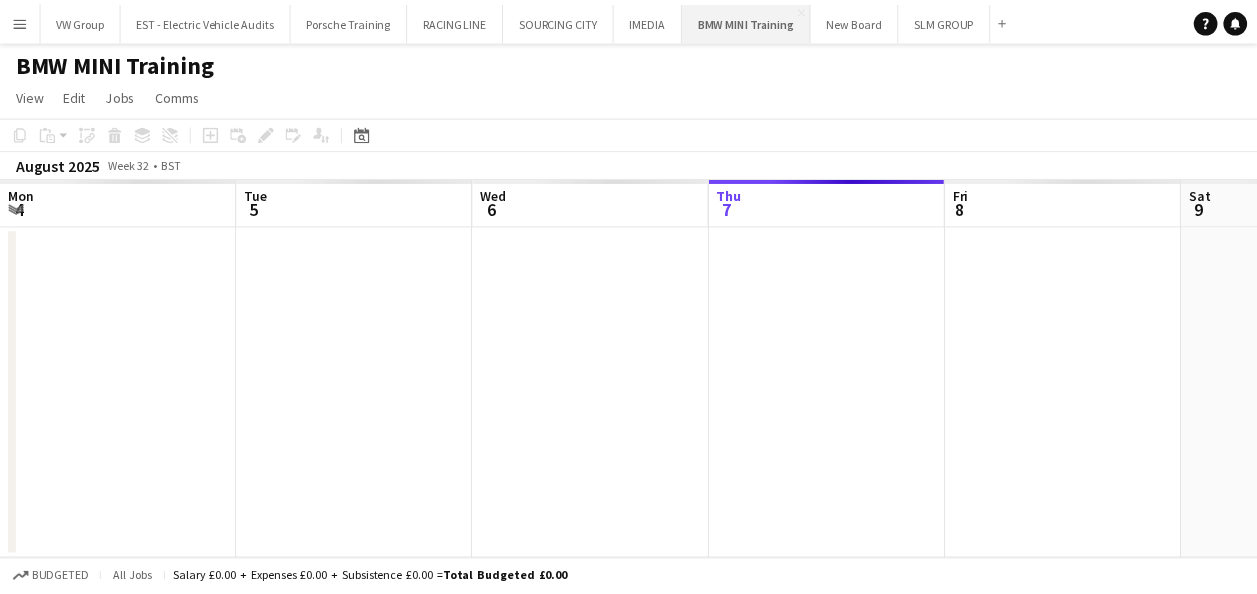 scroll, scrollTop: 0, scrollLeft: 478, axis: horizontal 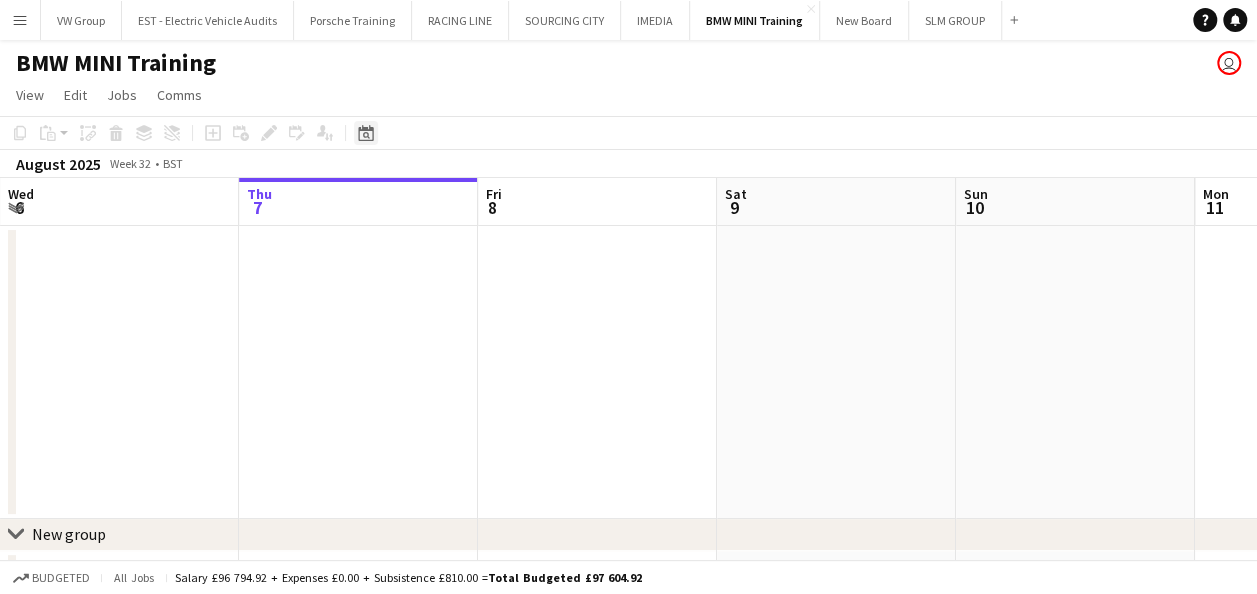 click on "Date picker" 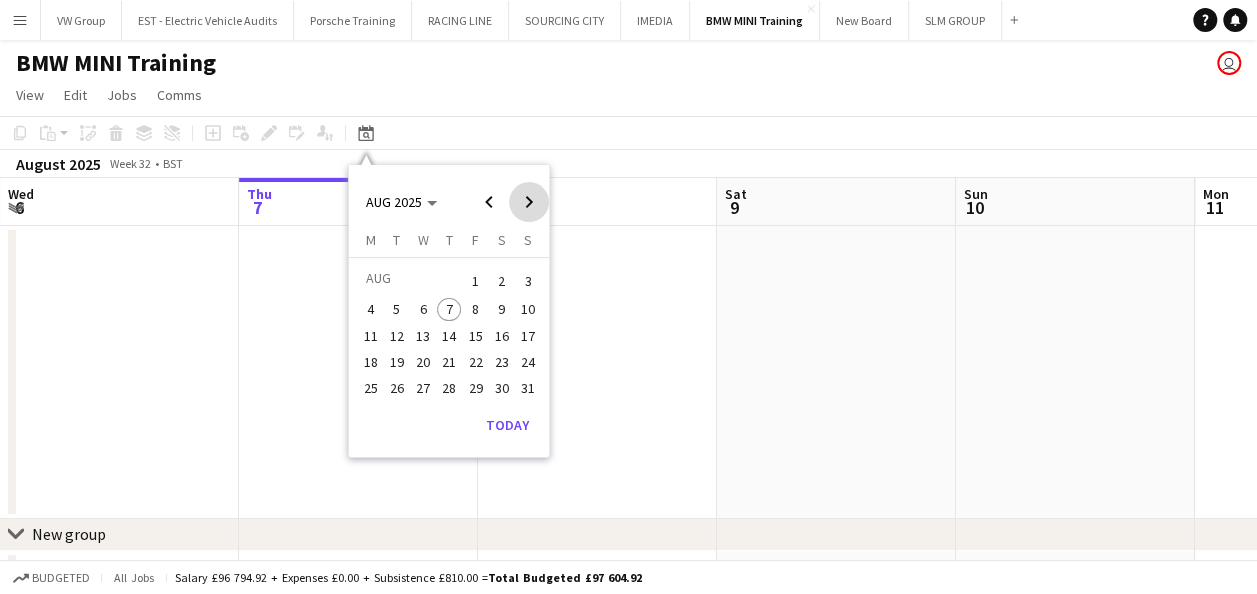 click at bounding box center (529, 202) 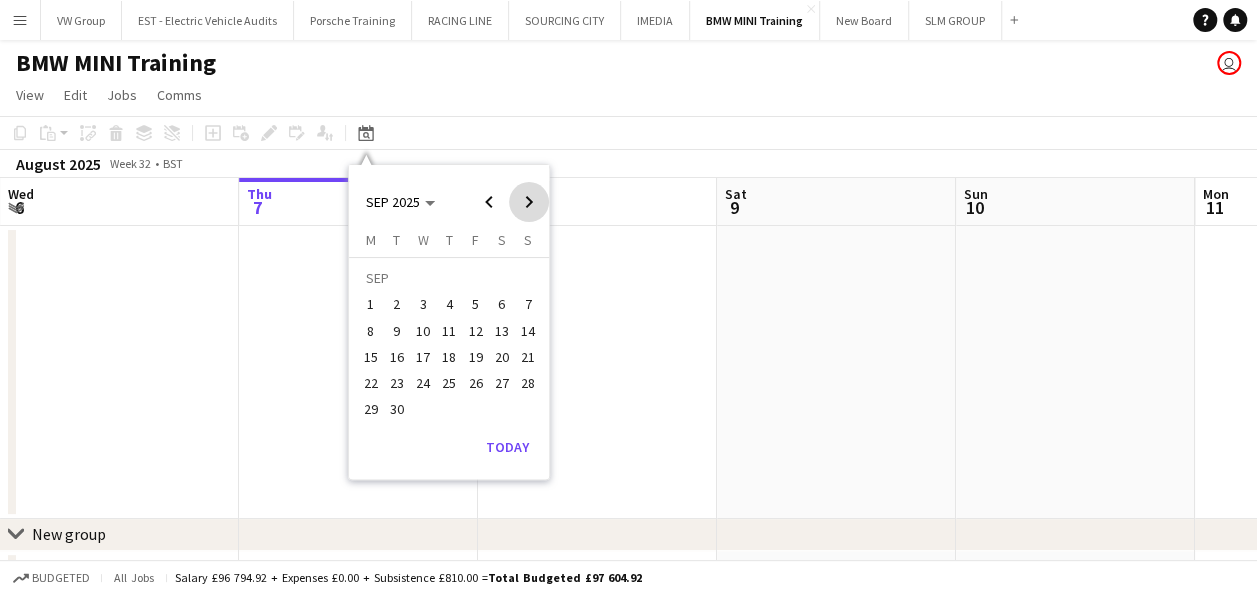 click at bounding box center [529, 202] 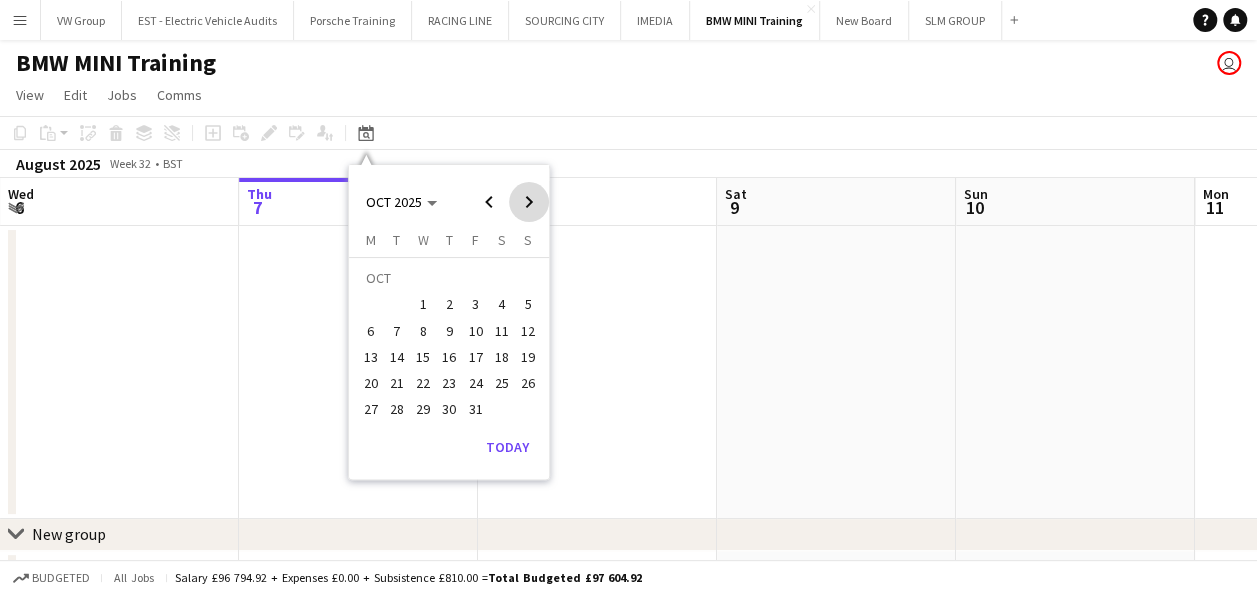 click at bounding box center (529, 202) 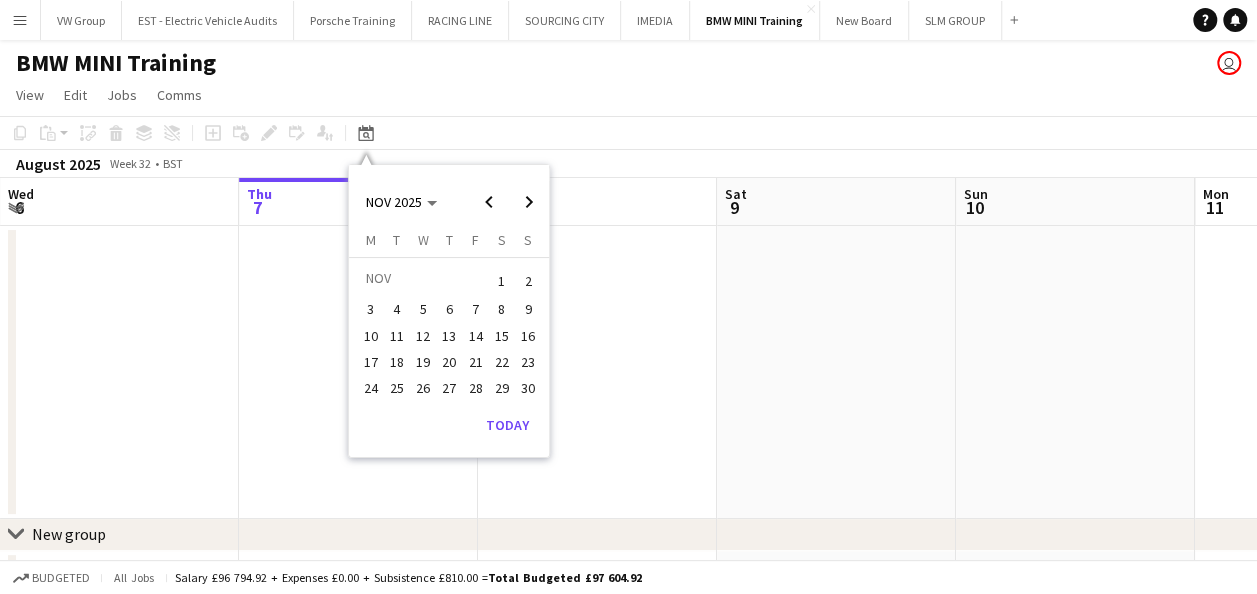 click on "27" at bounding box center [449, 388] 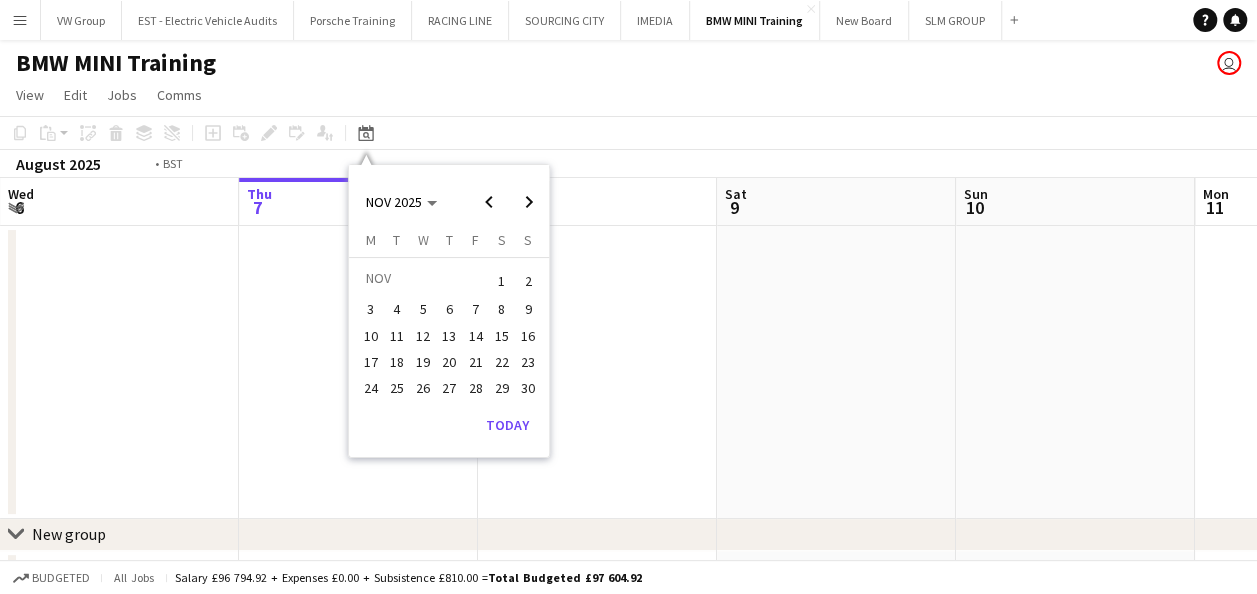 scroll, scrollTop: 0, scrollLeft: 688, axis: horizontal 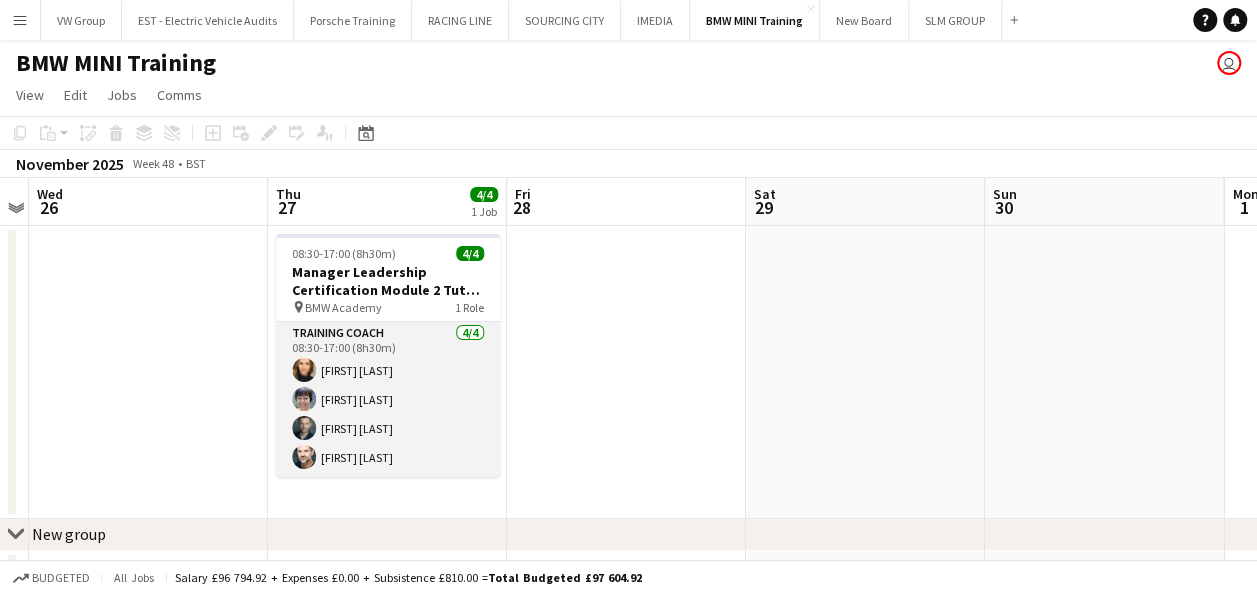 click on "Training Coach   4/4   08:30-17:00 (8h30m)
[FIRST] [LAST] [FIRST] [LAST] [FIRST] [LAST] [FIRST] [LAST]" at bounding box center [388, 399] 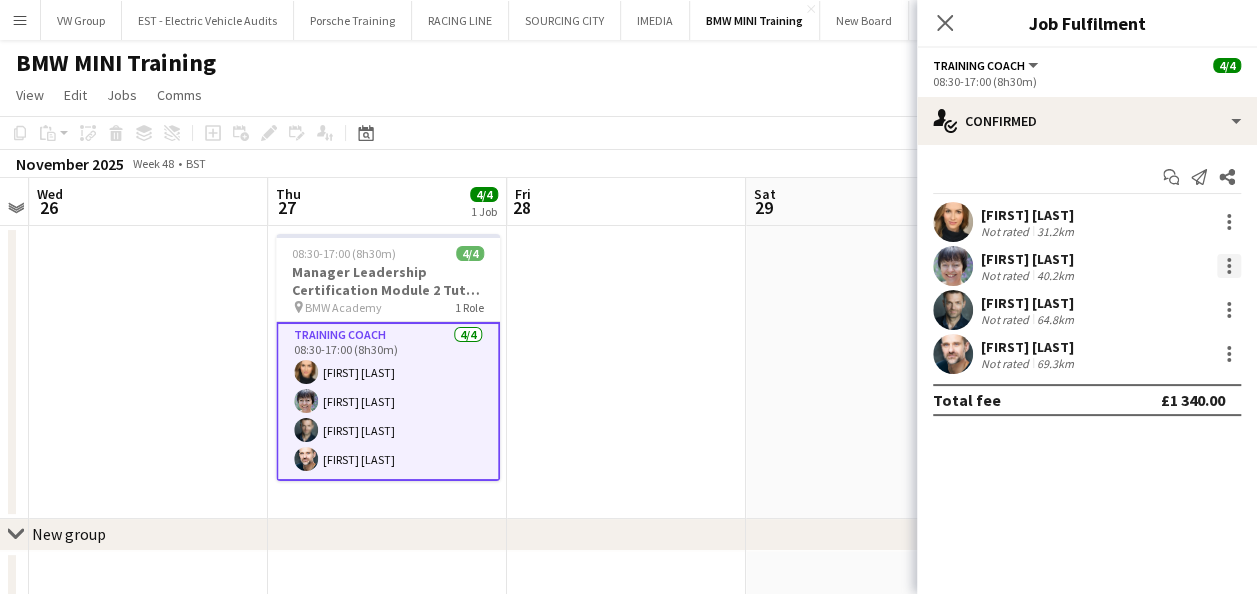 click at bounding box center [1229, 266] 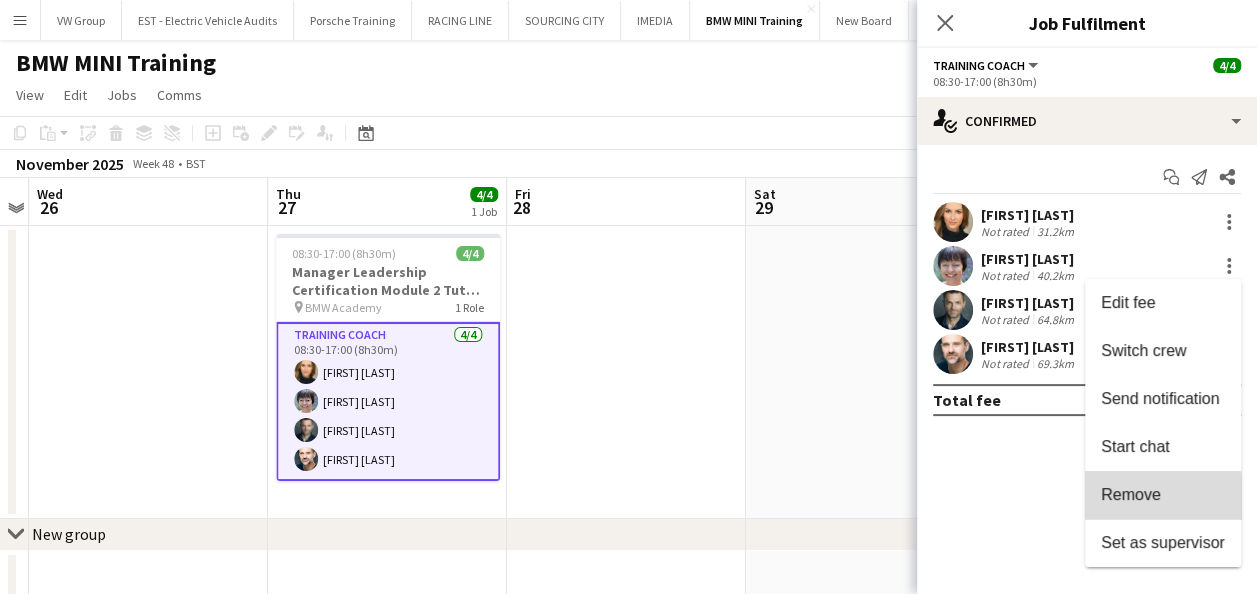 click on "Remove" at bounding box center (1131, 494) 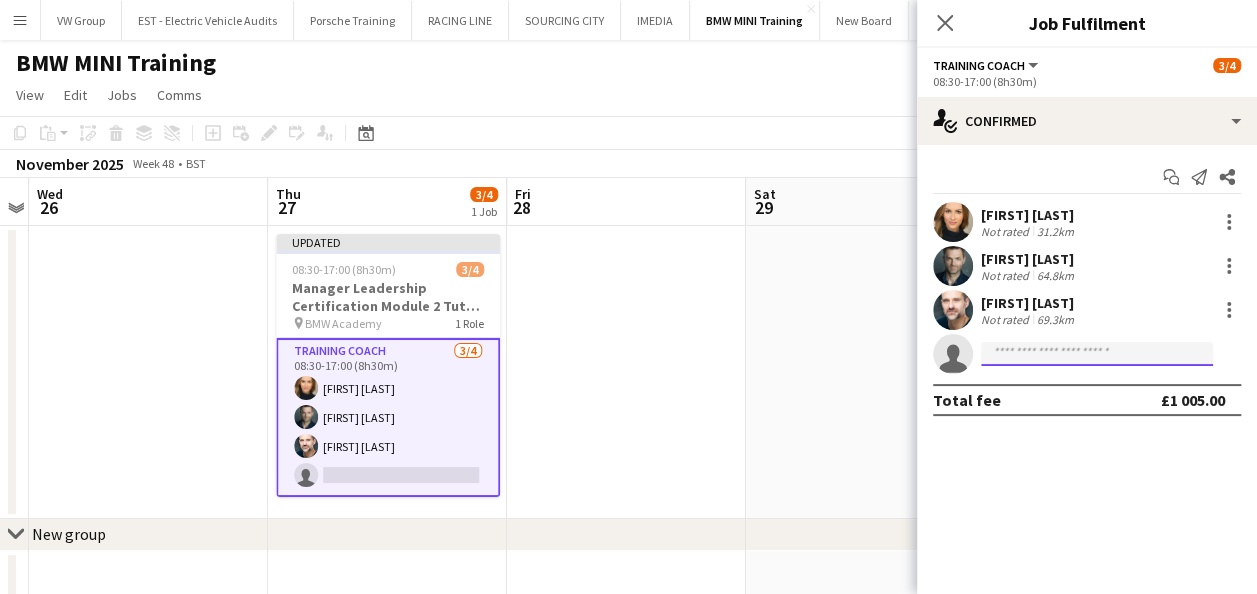 click 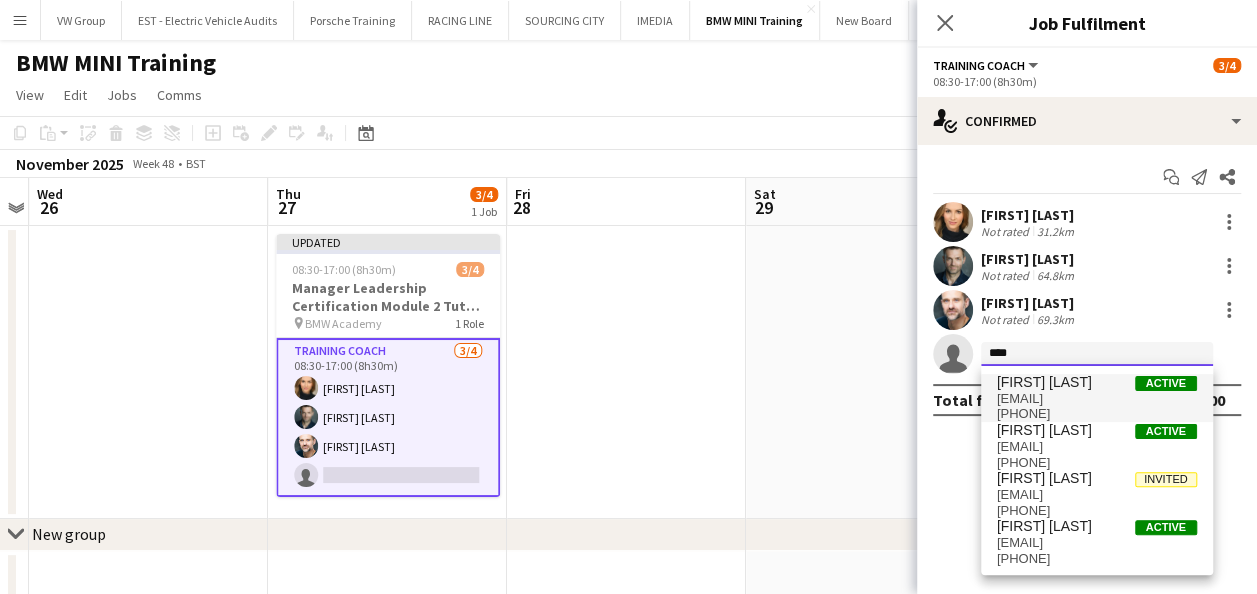 type on "****" 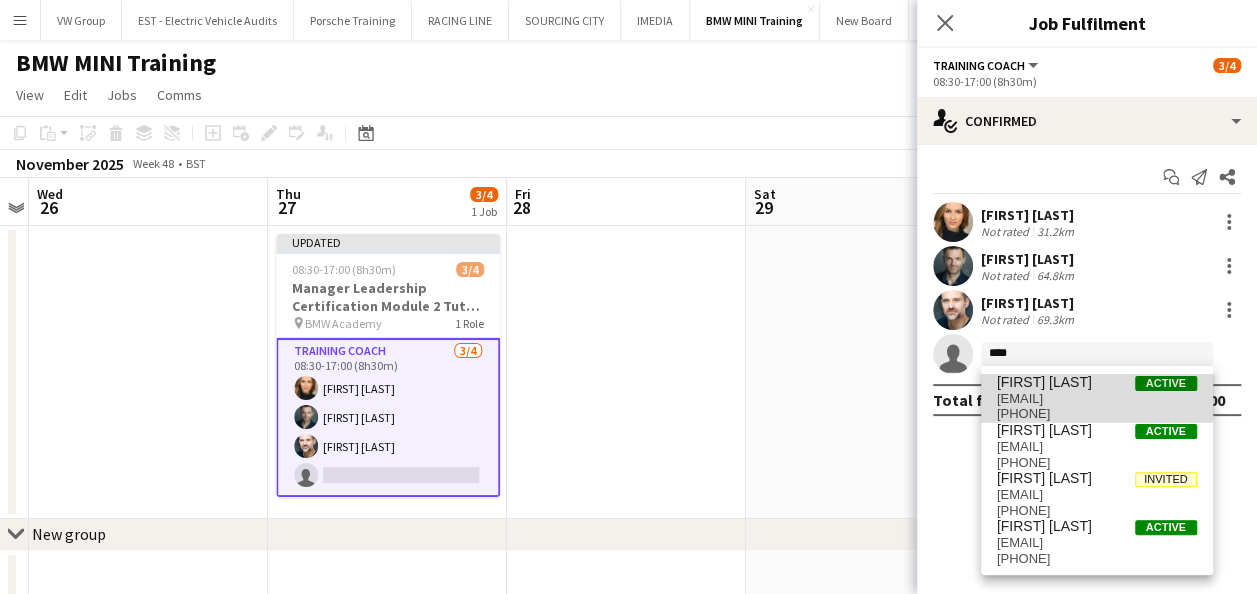 click on "[EMAIL]" at bounding box center (1097, 399) 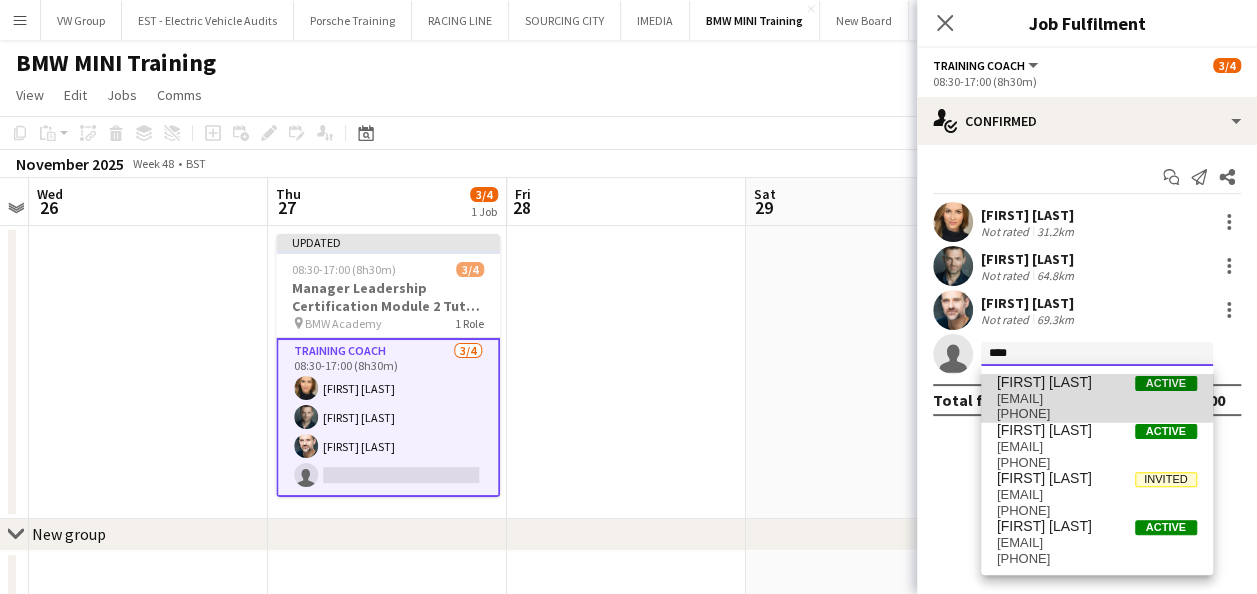 type 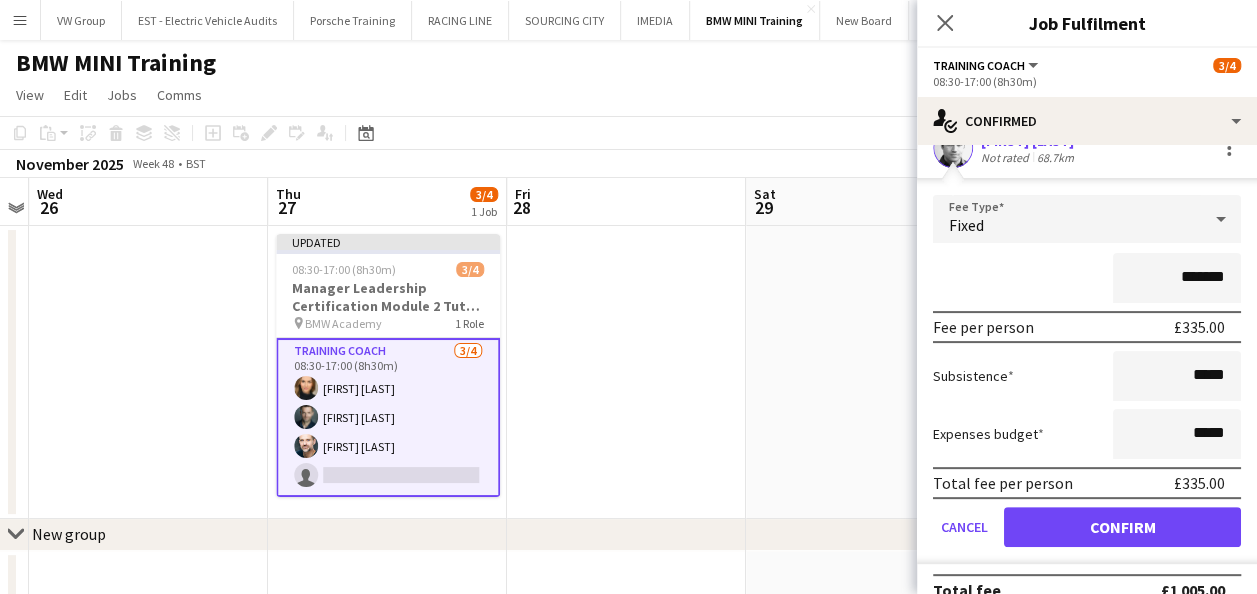 scroll, scrollTop: 213, scrollLeft: 0, axis: vertical 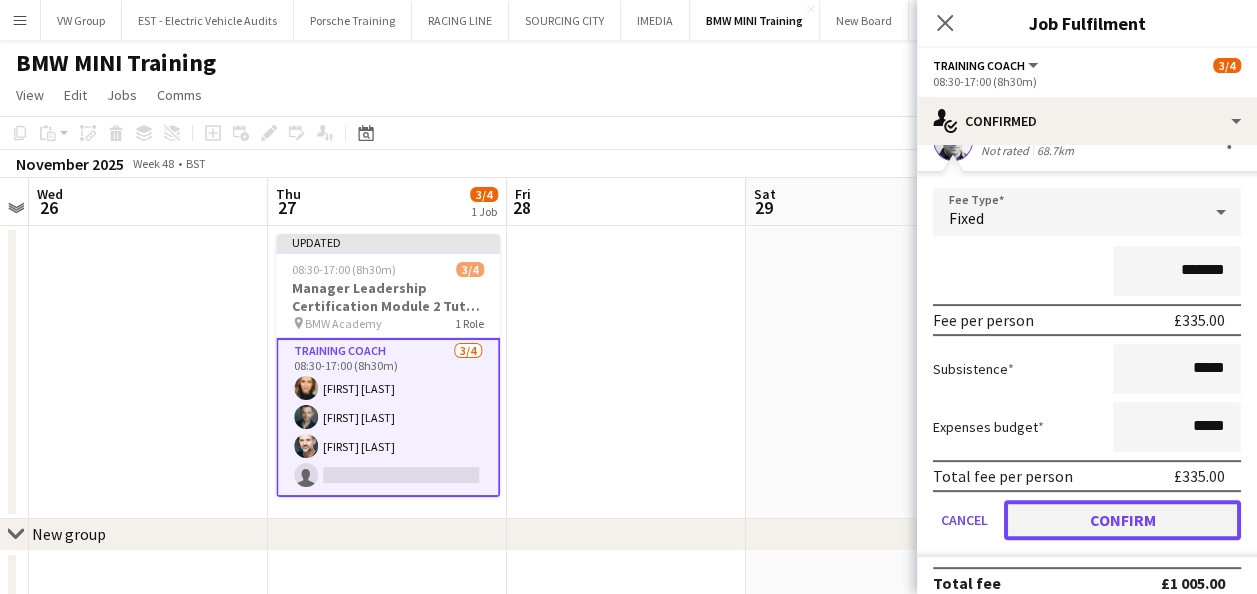 click on "Confirm" at bounding box center [1122, 520] 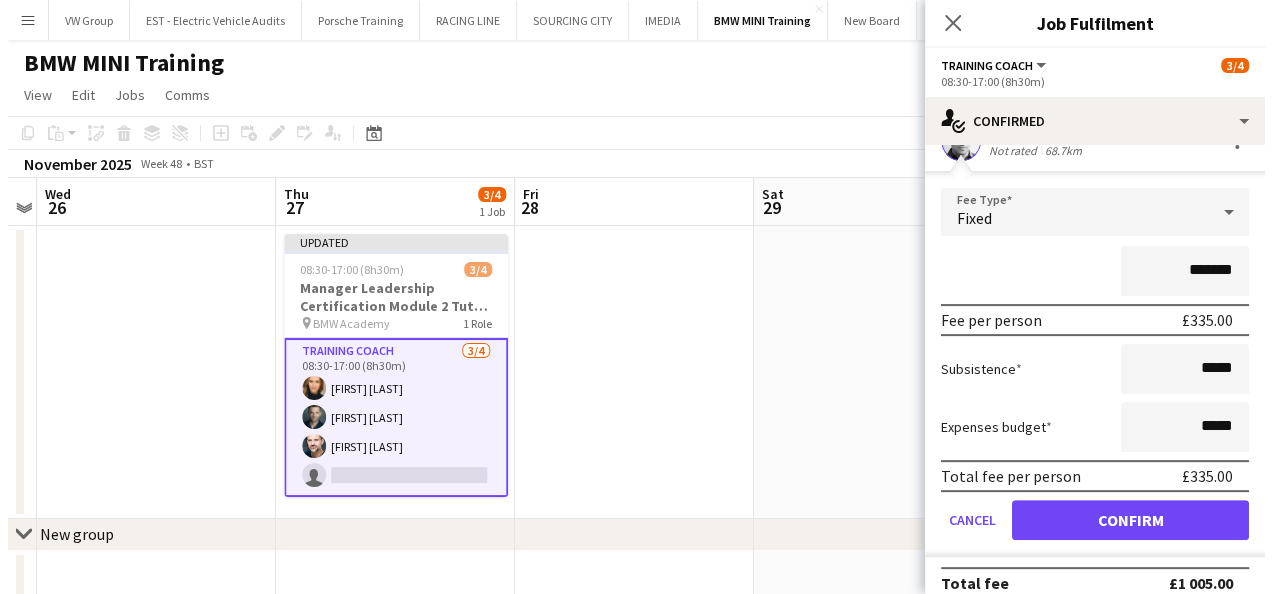 scroll, scrollTop: 0, scrollLeft: 0, axis: both 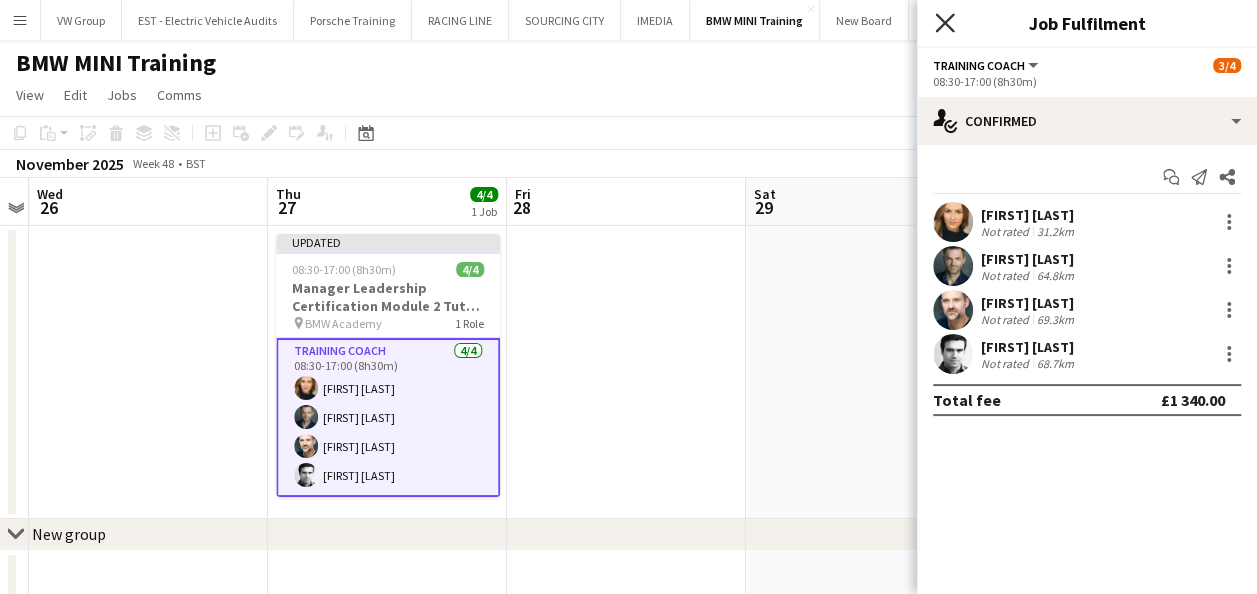 click 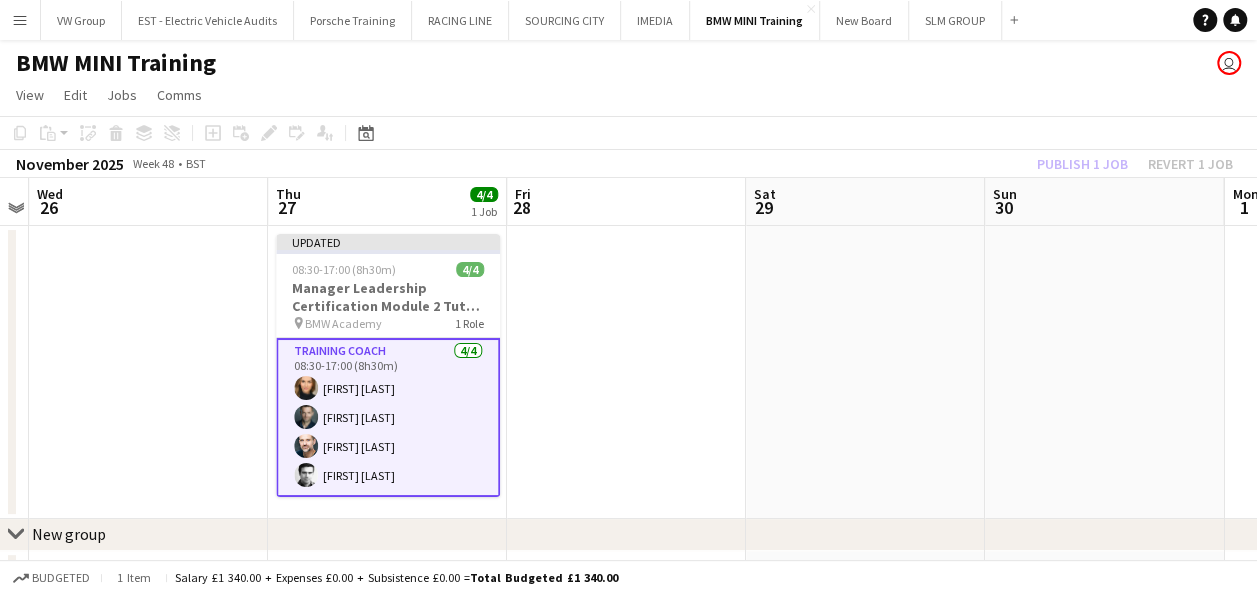 click at bounding box center (865, 372) 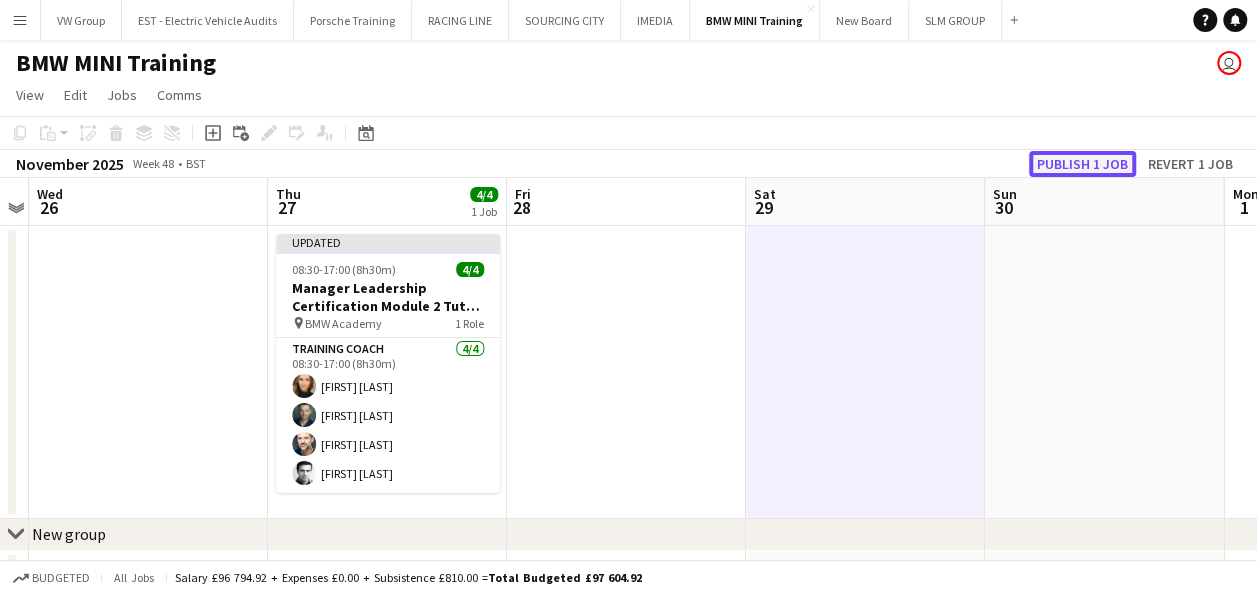 click on "Publish 1 job" 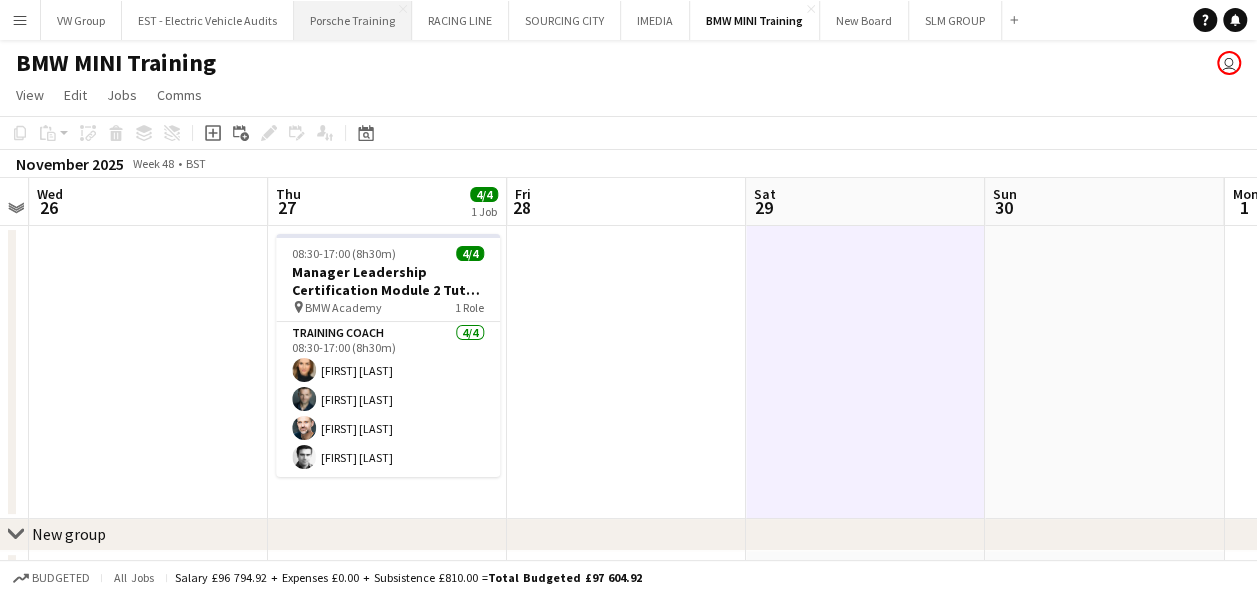 click on "Porsche Training
Close" at bounding box center (353, 20) 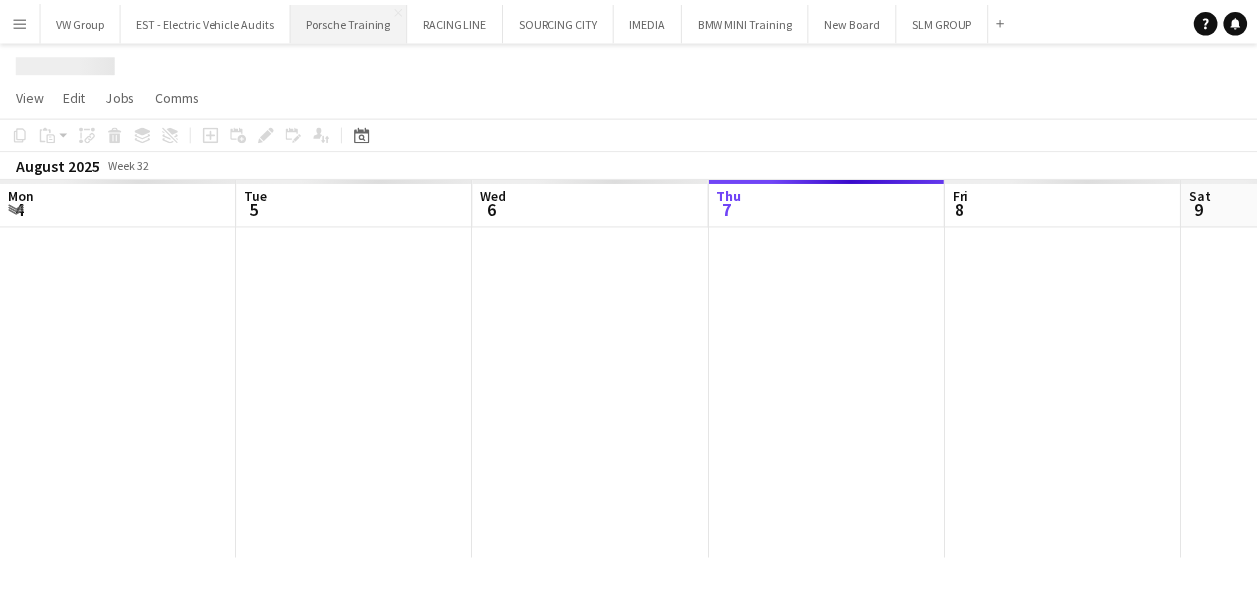 scroll, scrollTop: 0, scrollLeft: 478, axis: horizontal 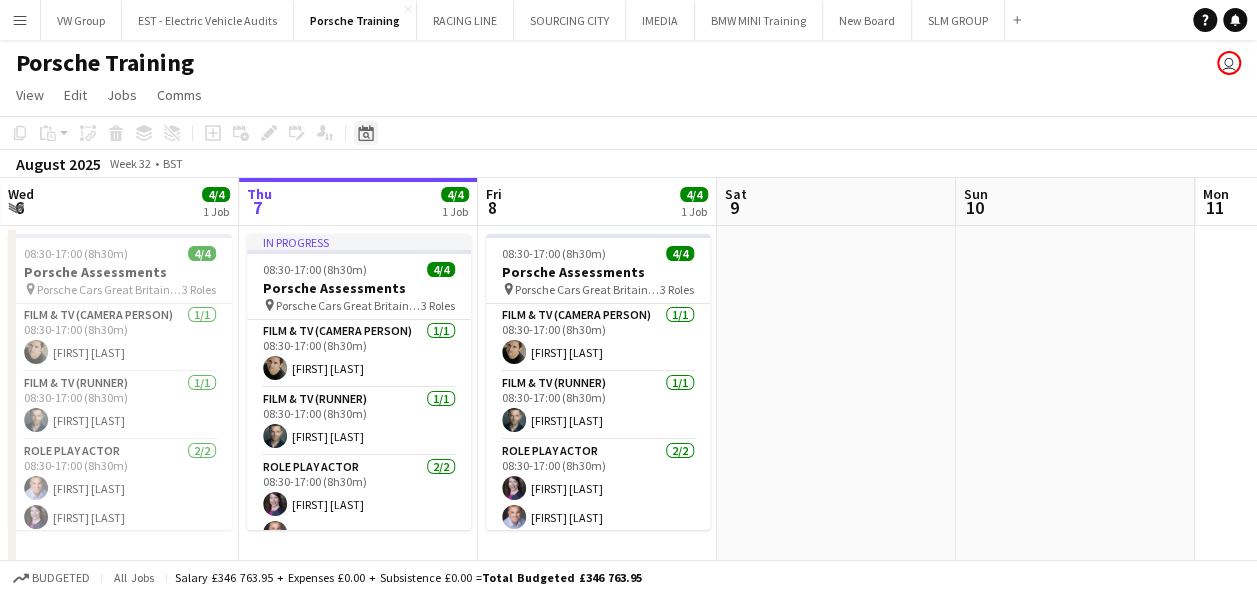 click on "Date picker" 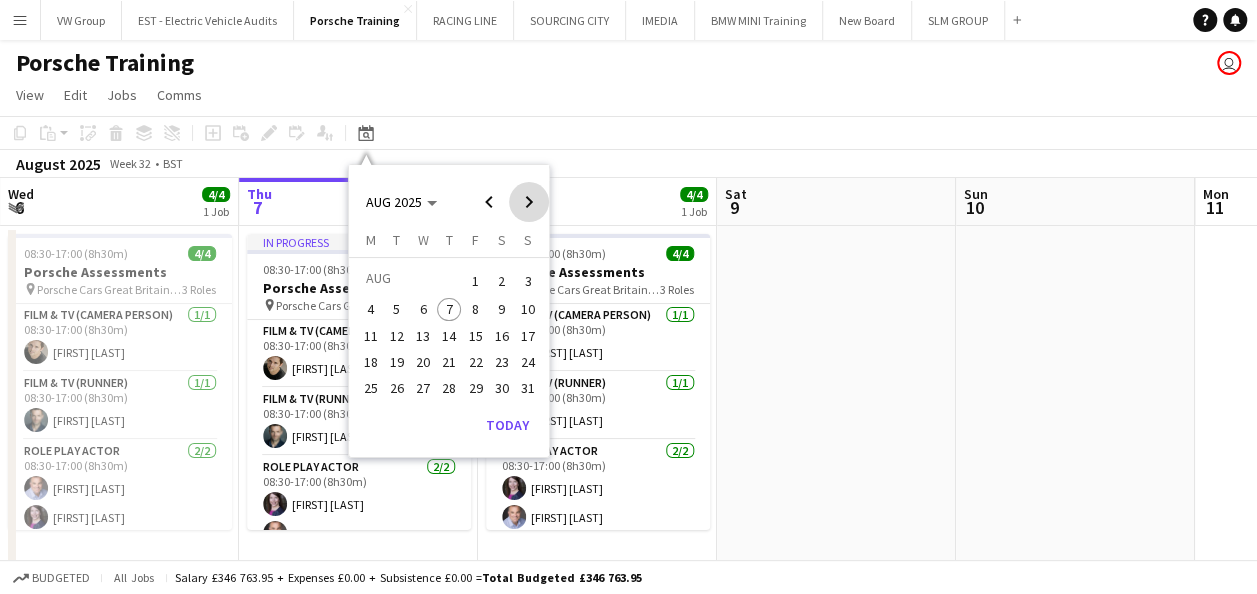 click at bounding box center (529, 202) 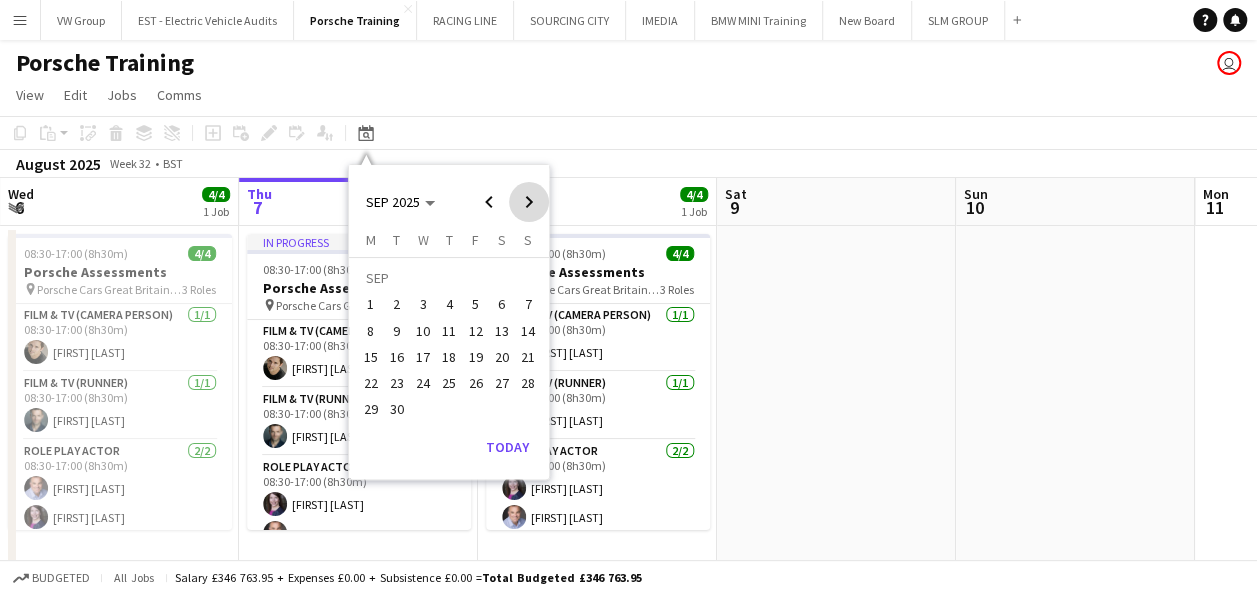 click at bounding box center [529, 202] 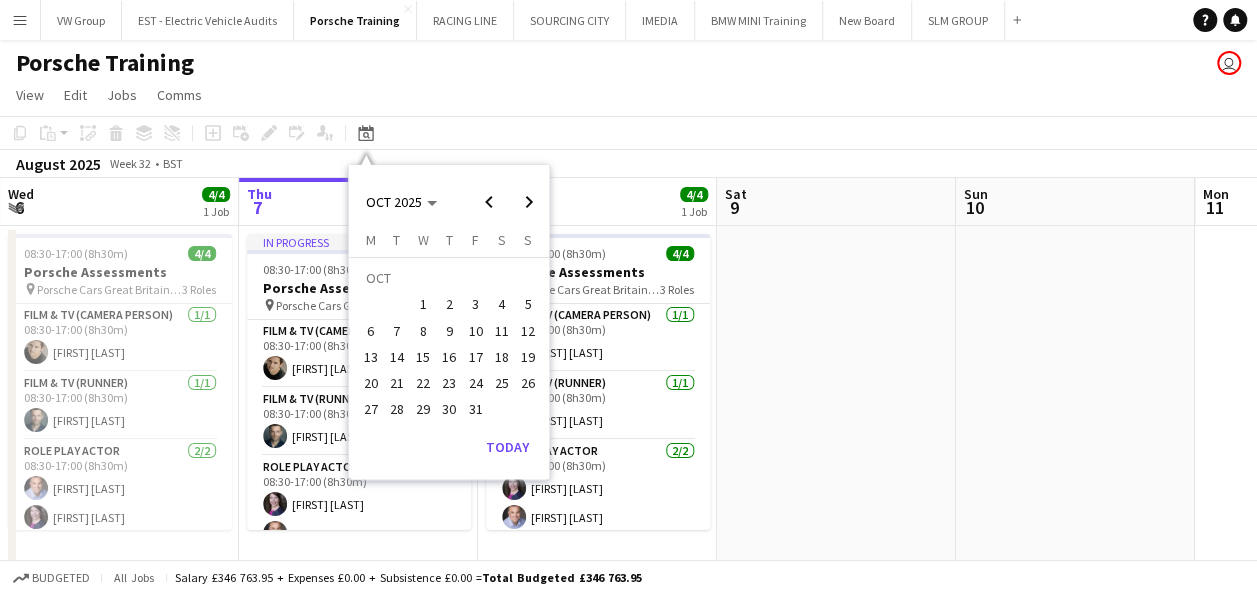 click on "21" at bounding box center (397, 383) 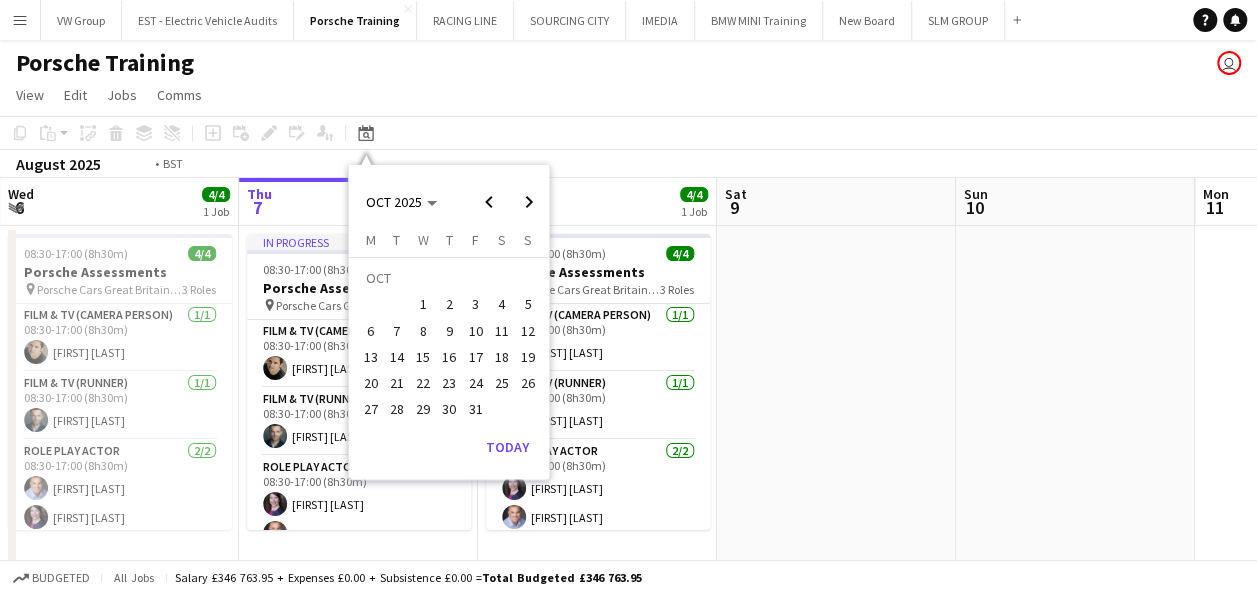 scroll, scrollTop: 0, scrollLeft: 688, axis: horizontal 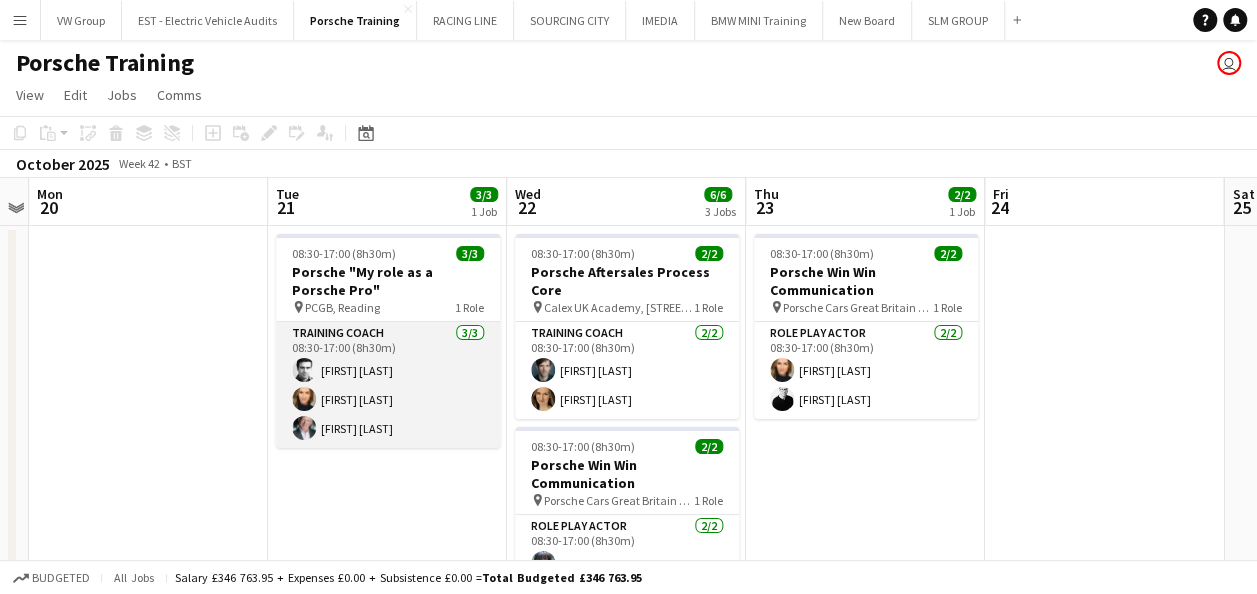 click on "Training Coach   3/3   08:30-17:00 (8h30m)
[FIRST] [LAST] [FIRST] [LAST] [FIRST] [LAST]" at bounding box center (388, 385) 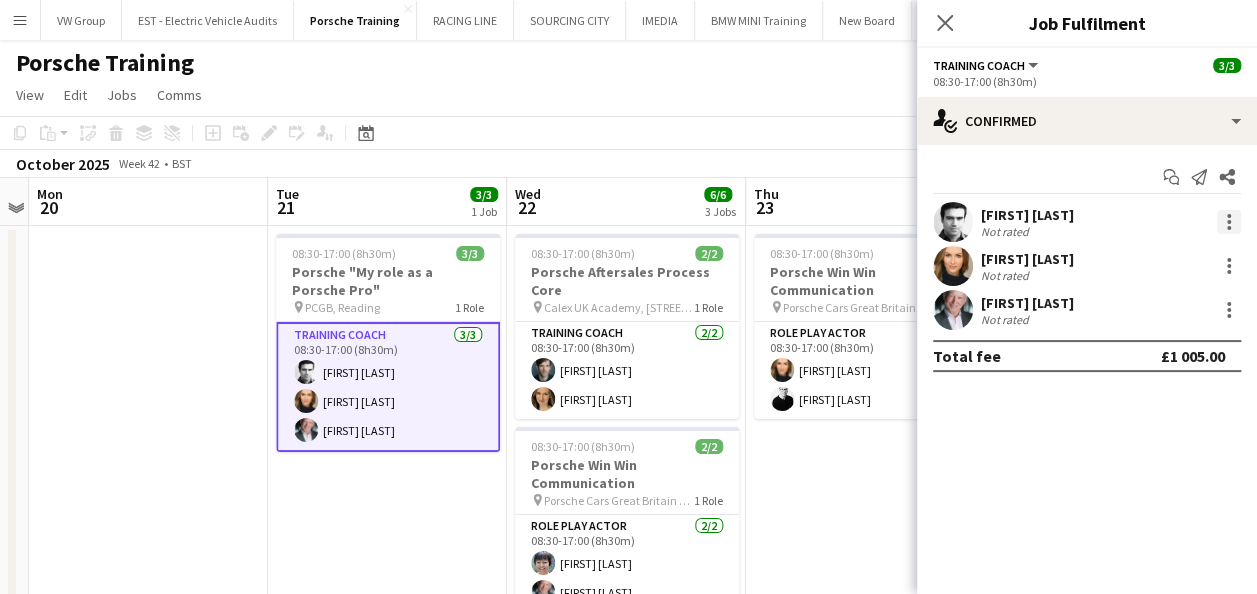 click at bounding box center (1229, 222) 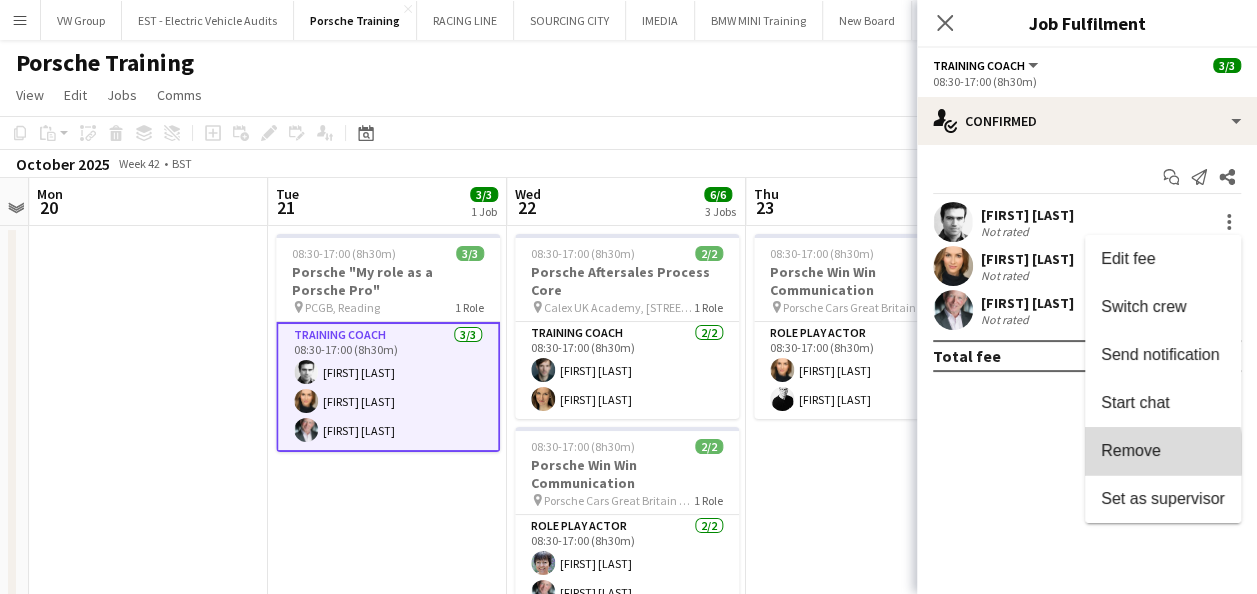 click on "Remove" at bounding box center (1131, 450) 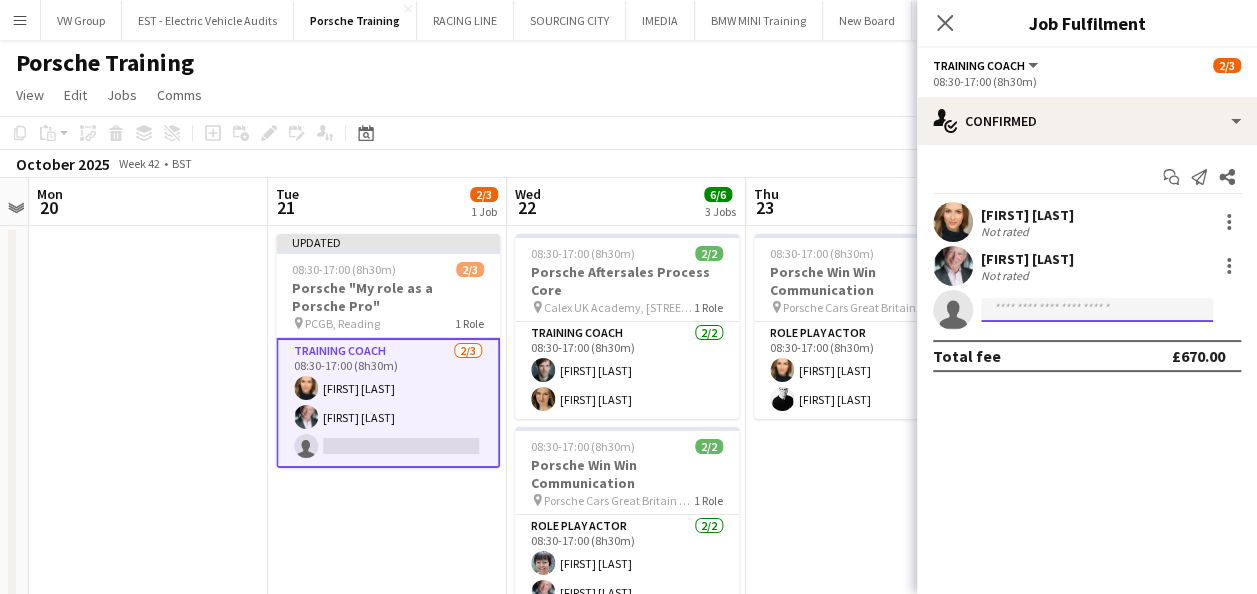 click 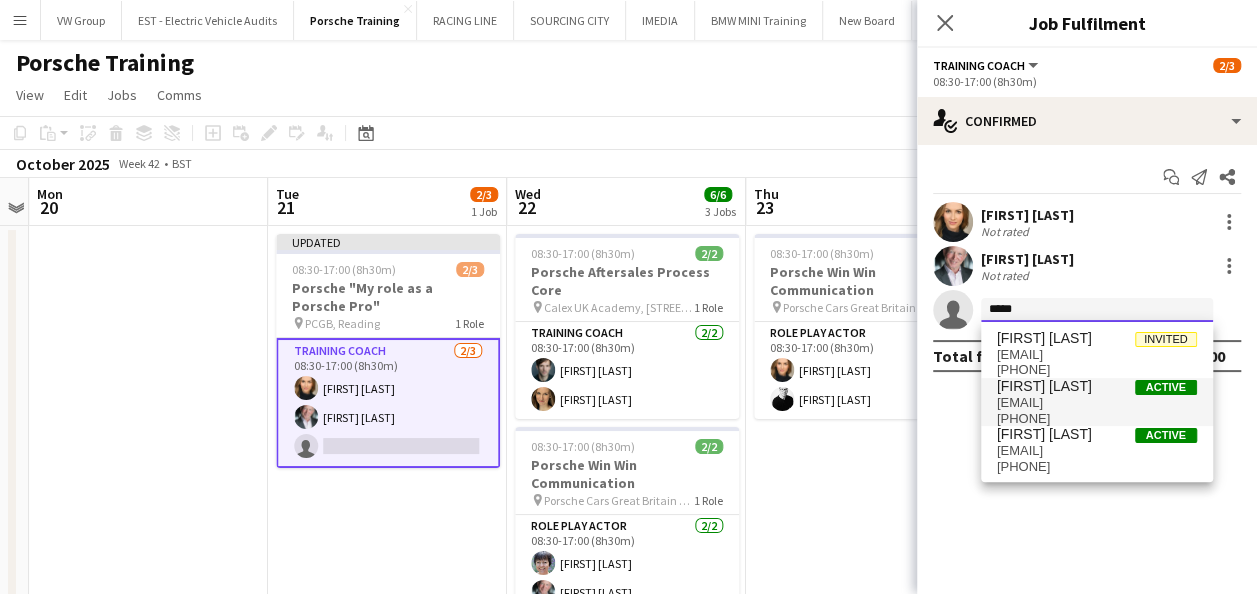 type on "*****" 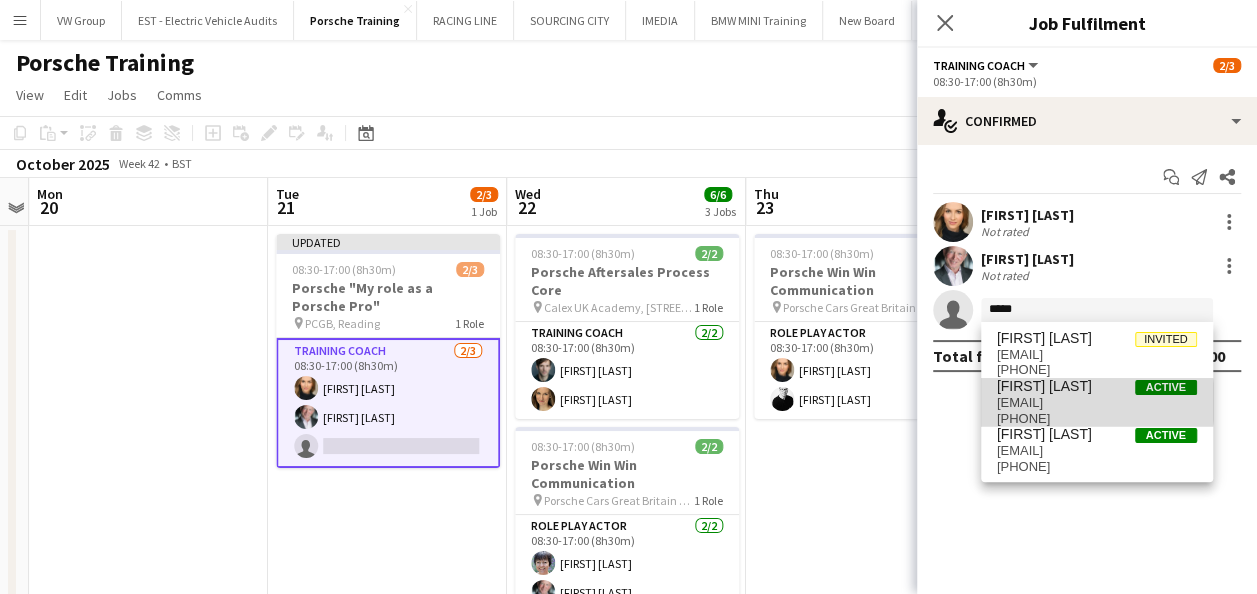 click on "[EMAIL]" at bounding box center (1097, 403) 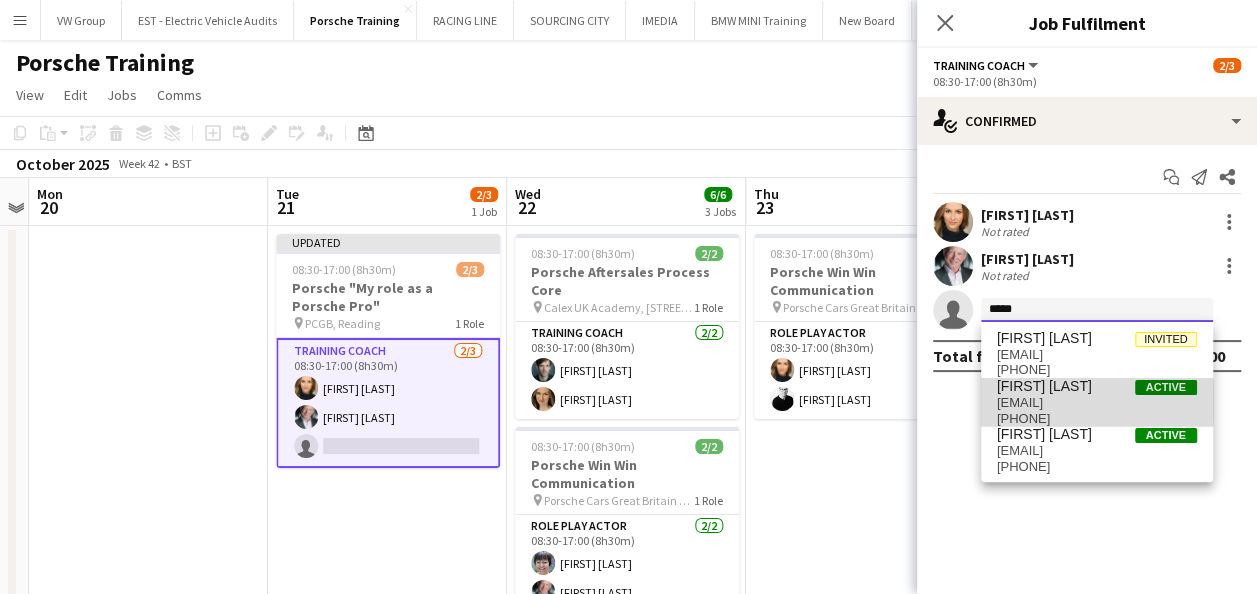 type 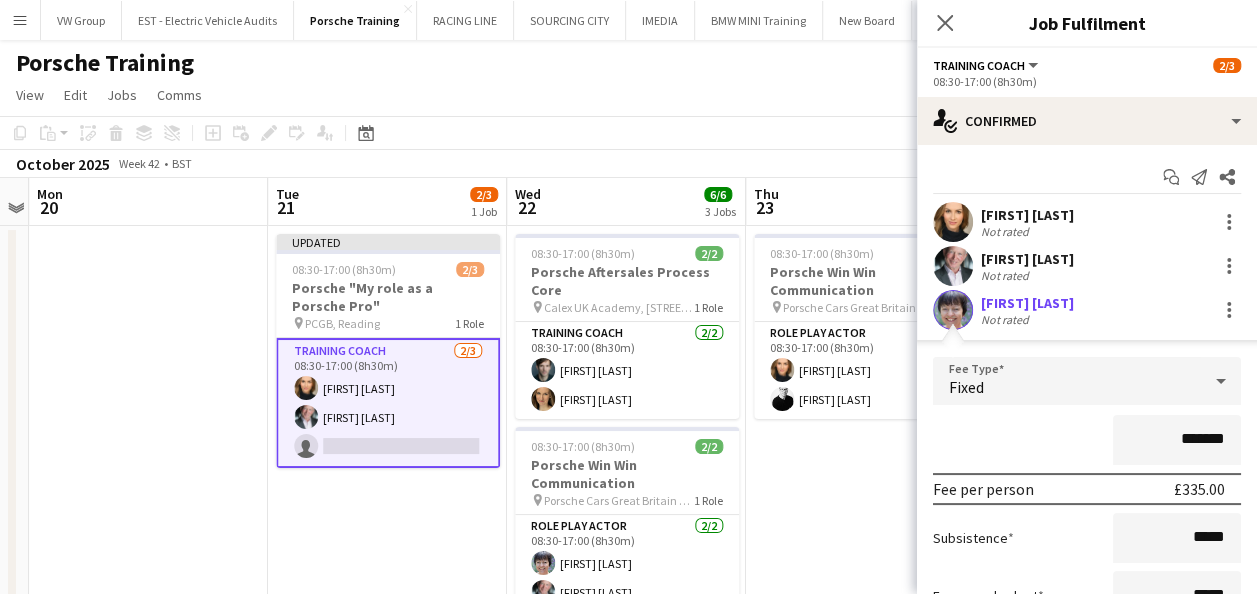 scroll, scrollTop: 189, scrollLeft: 0, axis: vertical 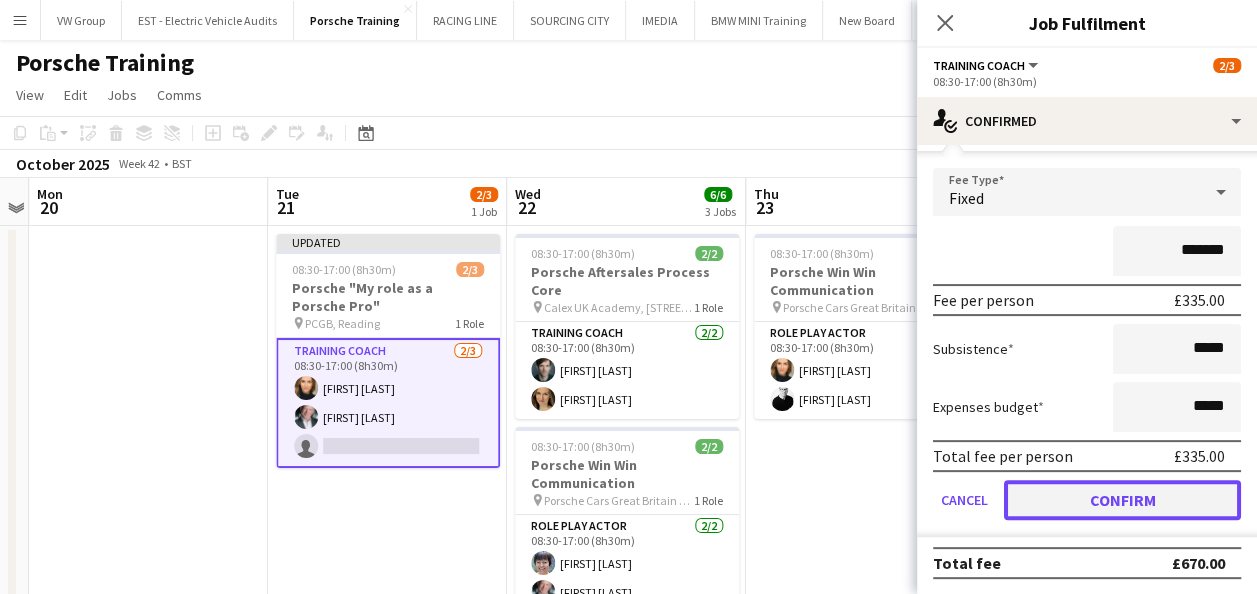 click on "Confirm" at bounding box center (1122, 500) 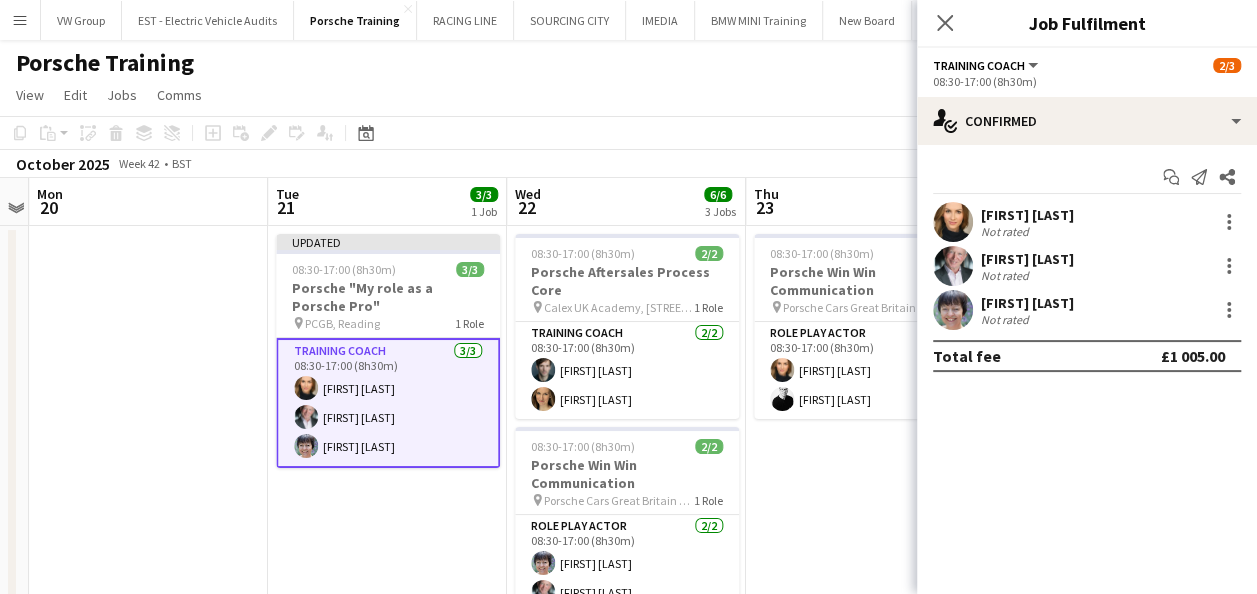 scroll, scrollTop: 0, scrollLeft: 0, axis: both 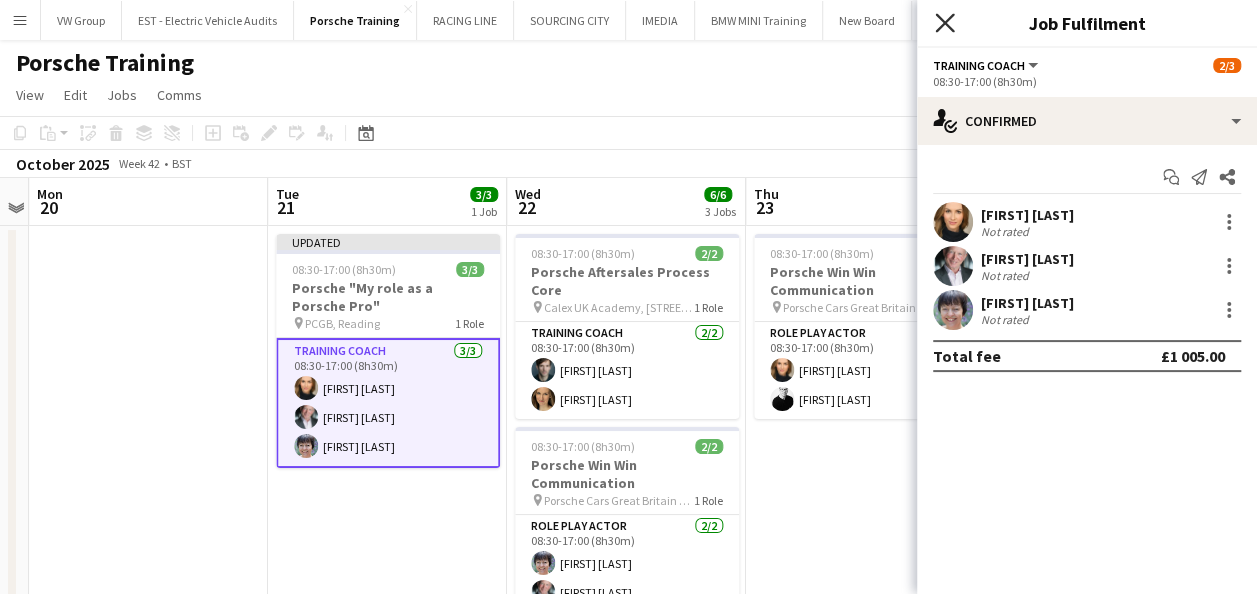 click 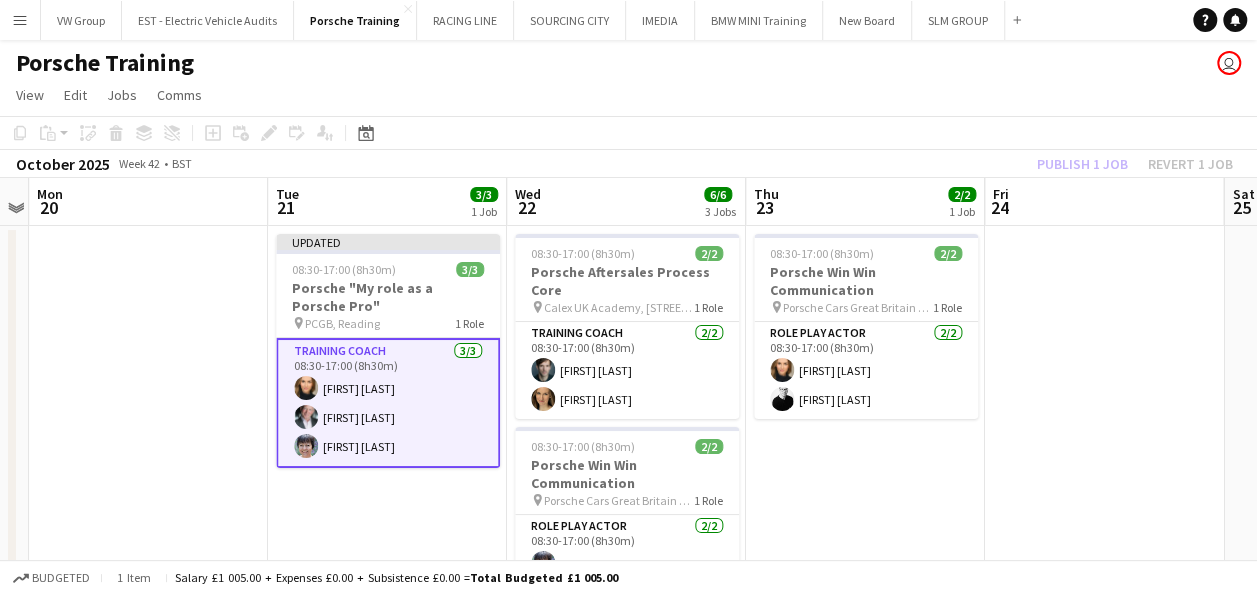 click at bounding box center [1104, 538] 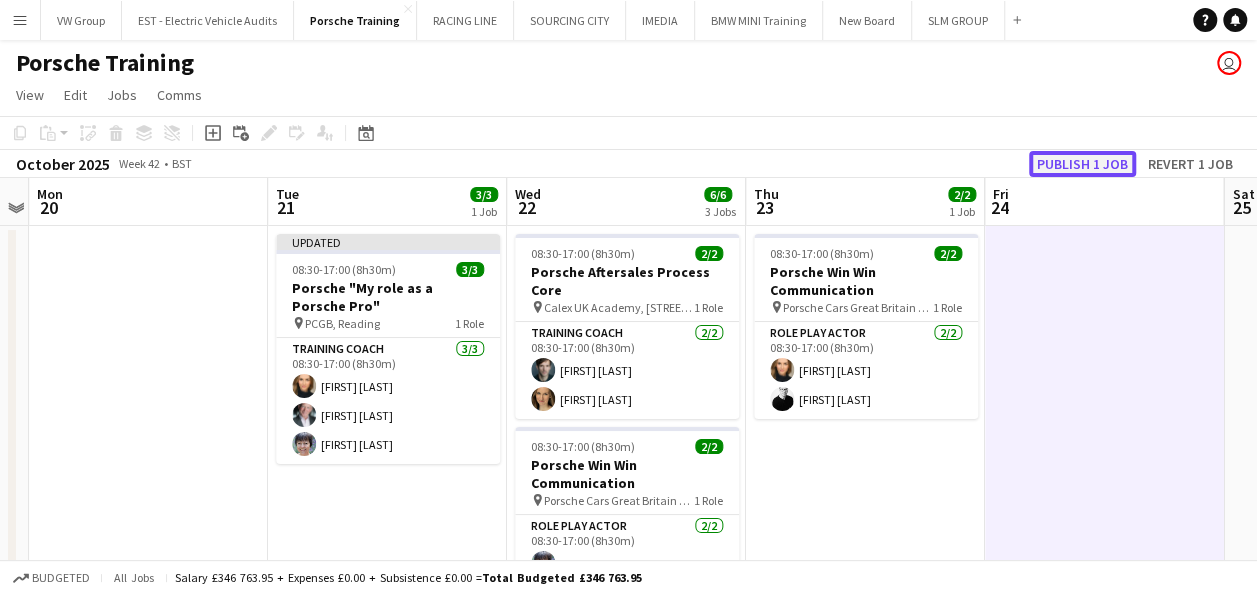 click on "Publish 1 job" 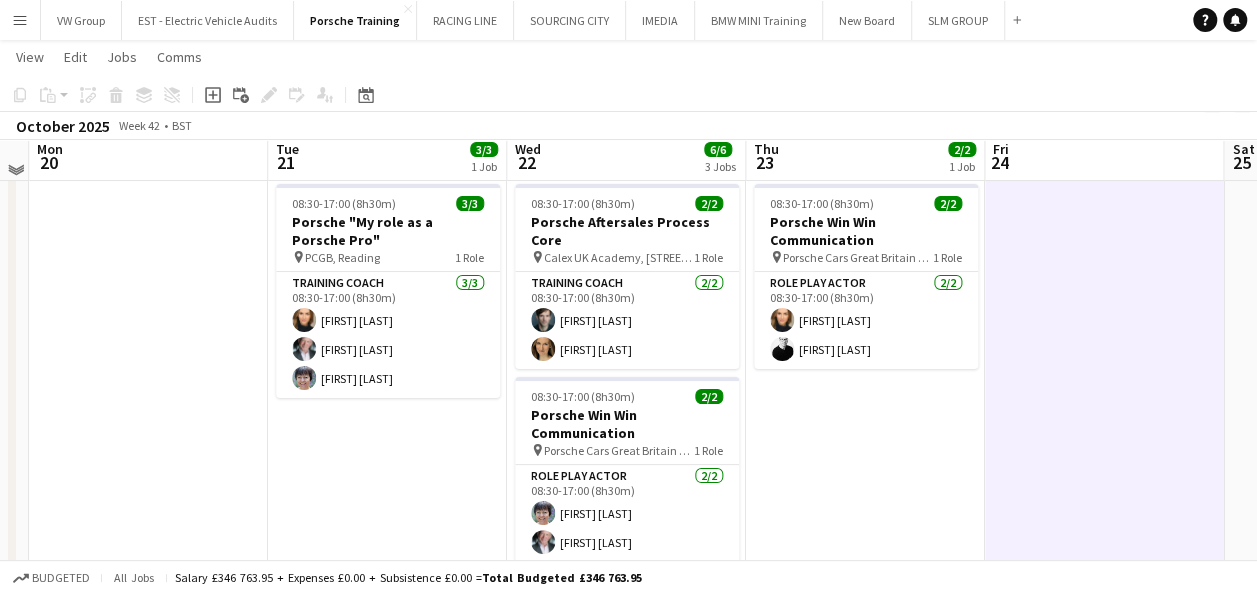 scroll, scrollTop: 34, scrollLeft: 0, axis: vertical 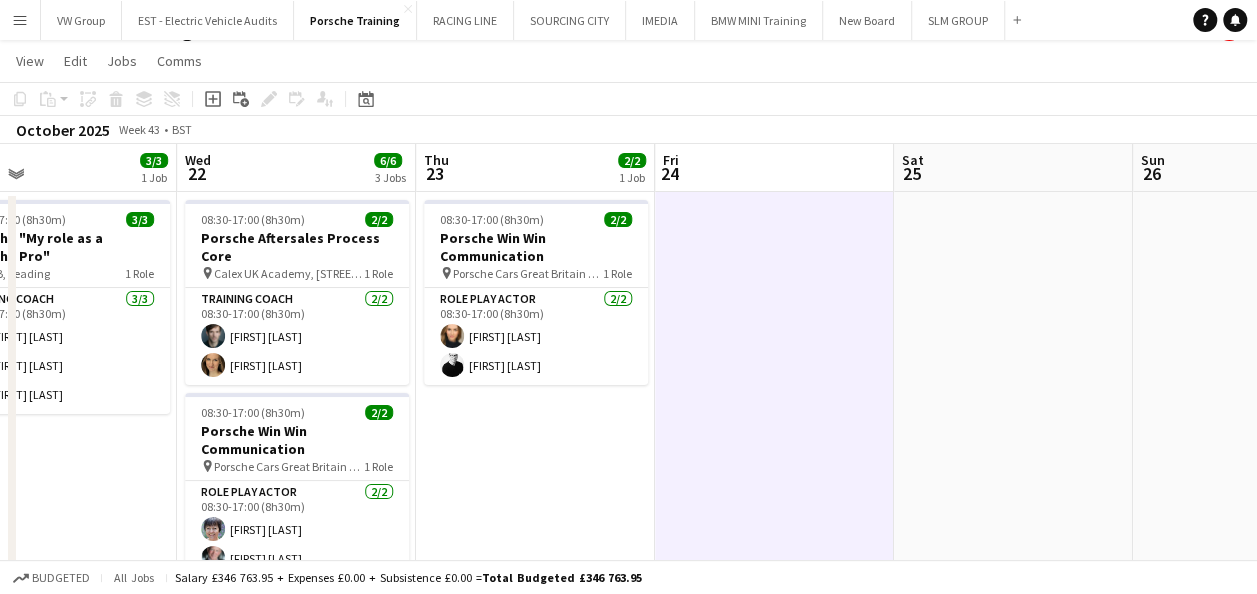 drag, startPoint x: 690, startPoint y: 392, endPoint x: 809, endPoint y: 352, distance: 125.54282 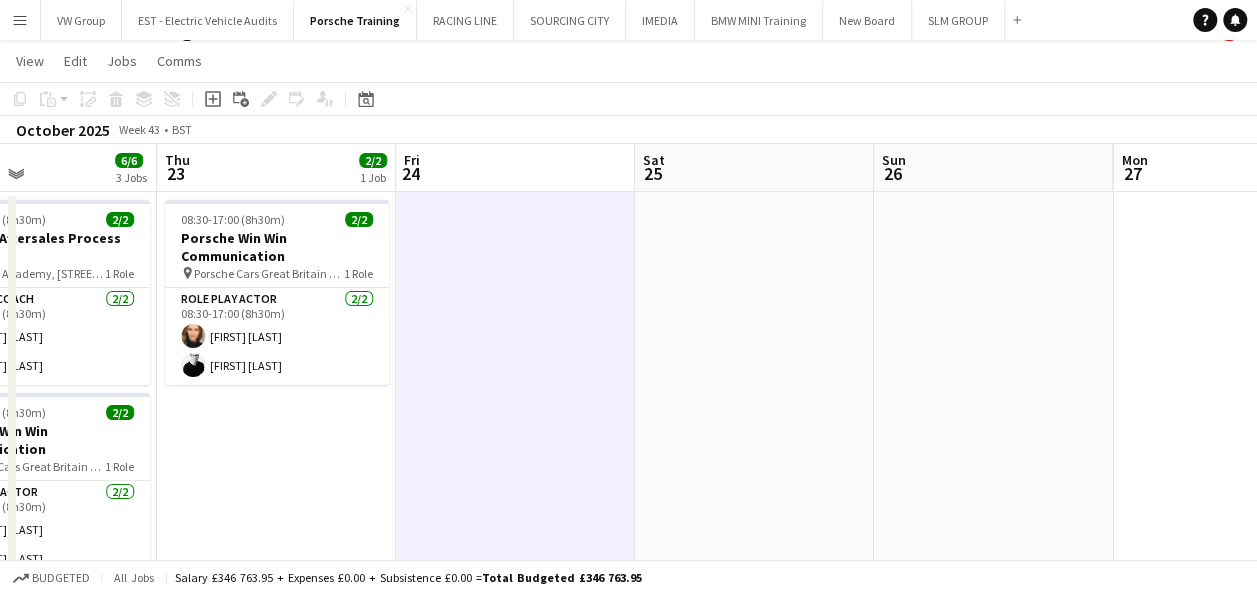 click on "Sun   19   Mon   20   Tue   21   3/3   1 Job   Wed   22   6/6   3 Jobs   Thu   23   2/2   1 Job   Fri   24   Sat   25   Sun   26   Mon   27   Tue   28   3/3   1 Job   Wed   29   3/3   1 Job      08:30-17:00 (8h30m)    3/3    Porsche "My role as a Porsche Pro"
pin
PCGB, [CITY]   1 Role   Training Coach   3/3   08:30-17:00 (8h30m)
[FIRST] [LAST] [FIRST] [LAST] [FIRST] [LAST]     08:30-17:00 (8h30m)    2/2    Porsche Aftersales Process Core
pin
Calex UK Academy, [STREET], [CITY], [COUNTRY]   1 Role   Training Coach   2/2   08:30-17:00 (8h30m)
[FIRST] [LAST] [FIRST] [LAST]     08:30-17:00 (8h30m)    2/2    Porsche Win Win Communication
pin
Porsche Cars Great Britain Ltd.  Bath Road, Calcot, [CITY], [POSTCODE]    1 Role   Role Play Actor   2/2   08:30-17:00 (8h30m)
[FIRST] [LAST] [FIRST] [LAST]     08:30-17:00 (8h30m)    2/2   Porsche Sales Process Core
pin" at bounding box center (628, 572) 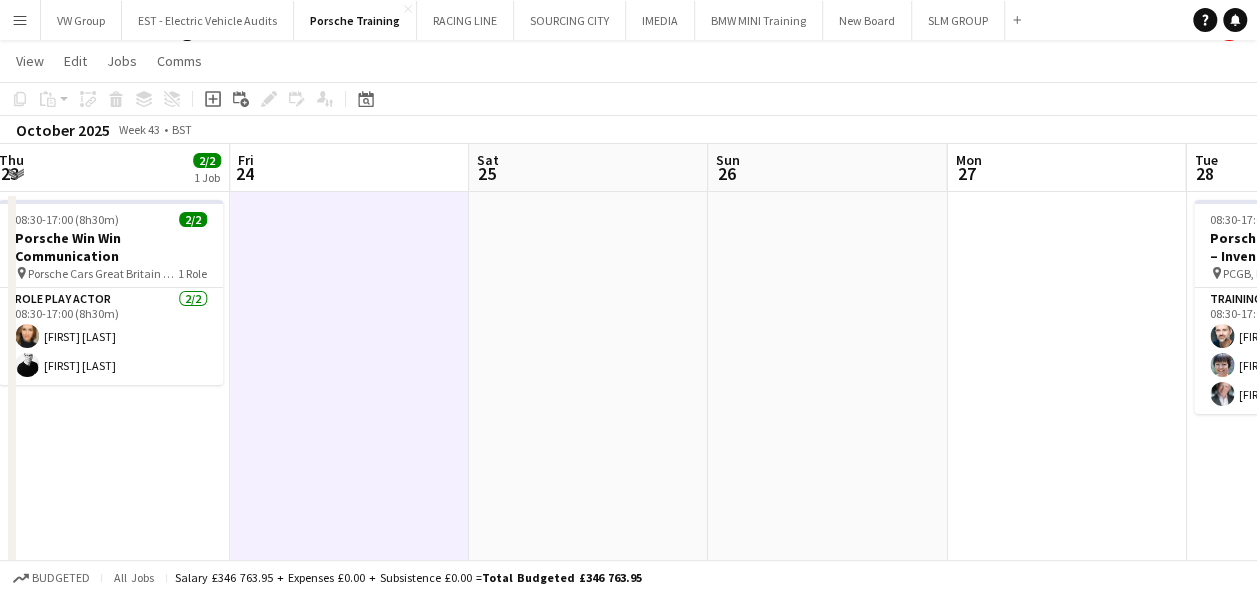 drag, startPoint x: 857, startPoint y: 315, endPoint x: 702, endPoint y: 369, distance: 164.13713 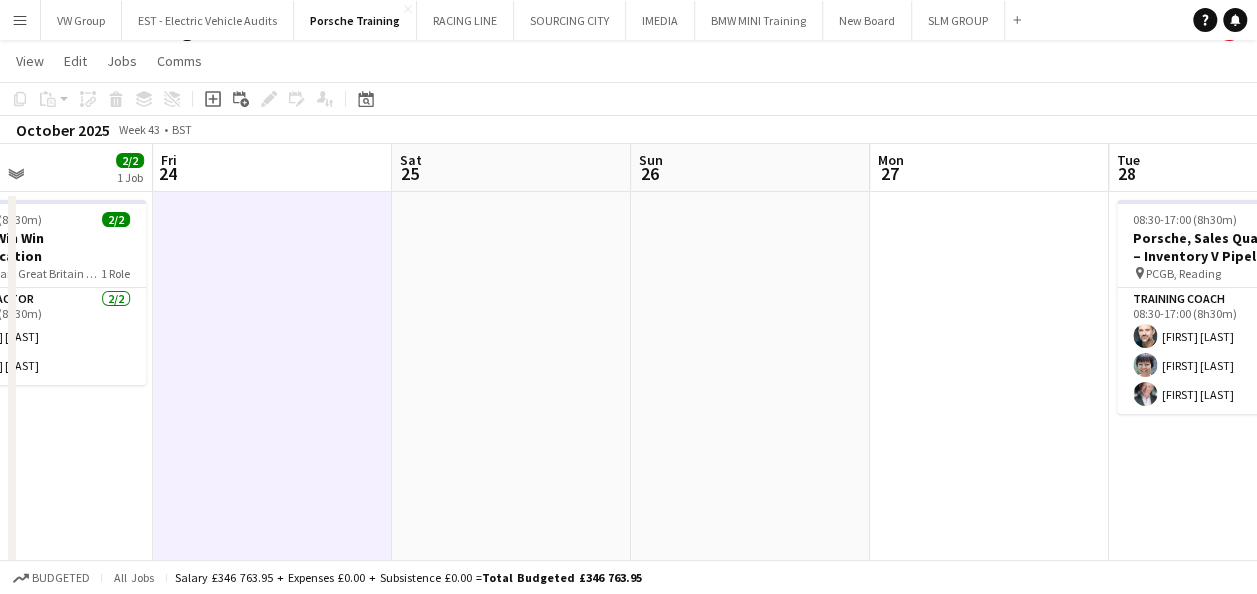 drag, startPoint x: 903, startPoint y: 305, endPoint x: 1042, endPoint y: 293, distance: 139.51703 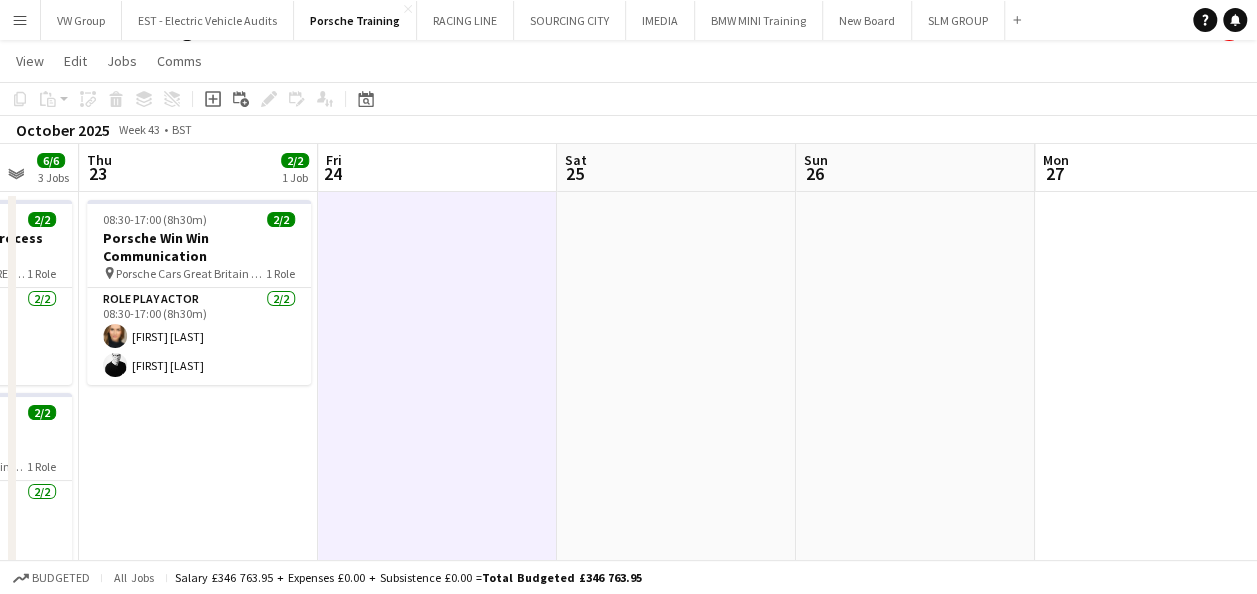 drag, startPoint x: 570, startPoint y: 382, endPoint x: 582, endPoint y: 381, distance: 12.0415945 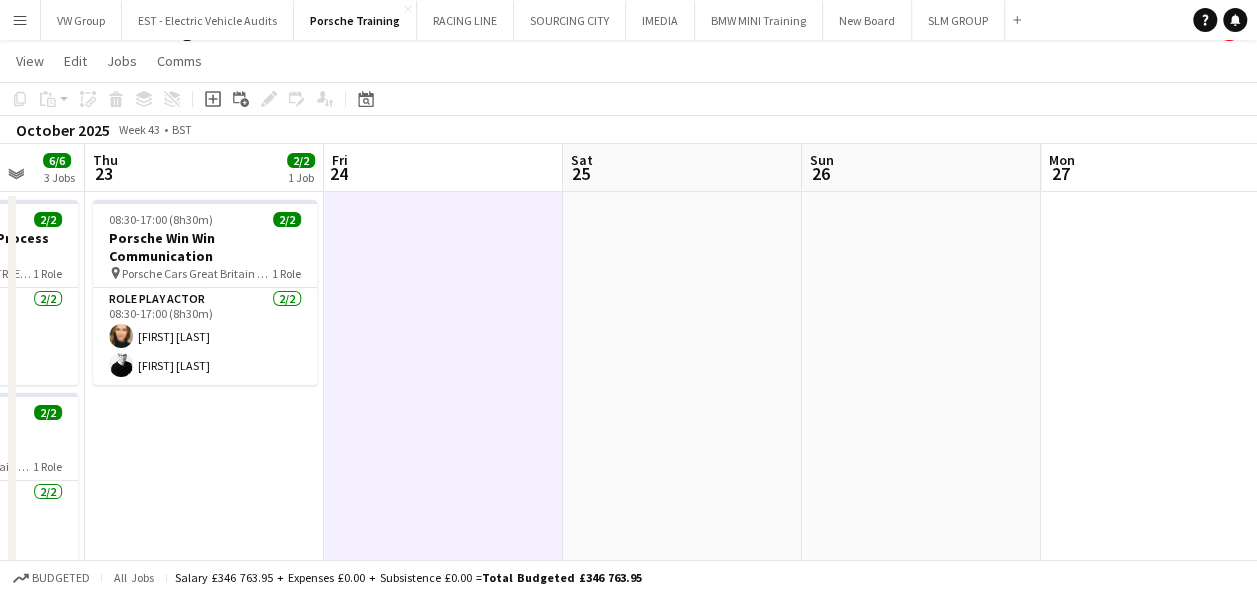 scroll, scrollTop: 0, scrollLeft: 516, axis: horizontal 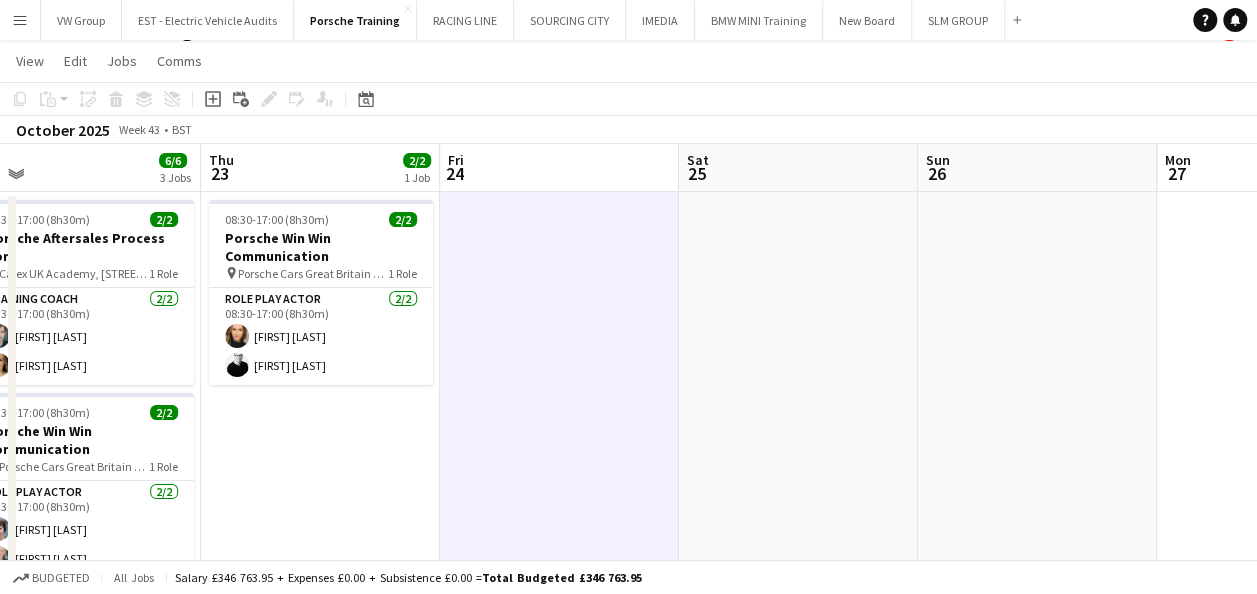click on "Mon   20   Tue   21   3/3   1 Job   Wed   22   6/6   3 Jobs   Thu   23   2/2   1 Job   Fri   24   Sat   25   Sun   26   Mon   27   Tue   28   3/3   1 Job   Wed   29   3/3   1 Job   Thu   30   3/3   1 Job   Fri   31   3/3   1 Job      08:30-17:00 (8h30m)    3/3    Porsche "My role as a Porsche Pro"
pin
PCGB, [CITY]   1 Role   Training Coach   3/3   08:30-17:00 (8h30m)
[FIRST] [LAST] [FIRST] [LAST] [FIRST] [LAST]     08:30-17:00 (8h30m)    2/2    Porsche Aftersales Process Core
pin
Calex UK Academy, [STREET], [CITY], [COUNTRY]   1 Role   Training Coach   2/2   08:30-17:00 (8h30m)
[FIRST] [LAST] [FIRST] [LAST]     08:30-17:00 (8h30m)    2/2    Porsche Win Win Communication
pin
Porsche Cars Great Britain Ltd.  Bath Road, Calcot, [CITY], [POSTCODE]    1 Role   Role Play Actor   2/2   08:30-17:00 (8h30m)
[FIRST] [LAST] [FIRST] [LAST]     08:30-17:00 (8h30m)    2/2   Porsche Sales Process Core
pin" at bounding box center [628, 572] 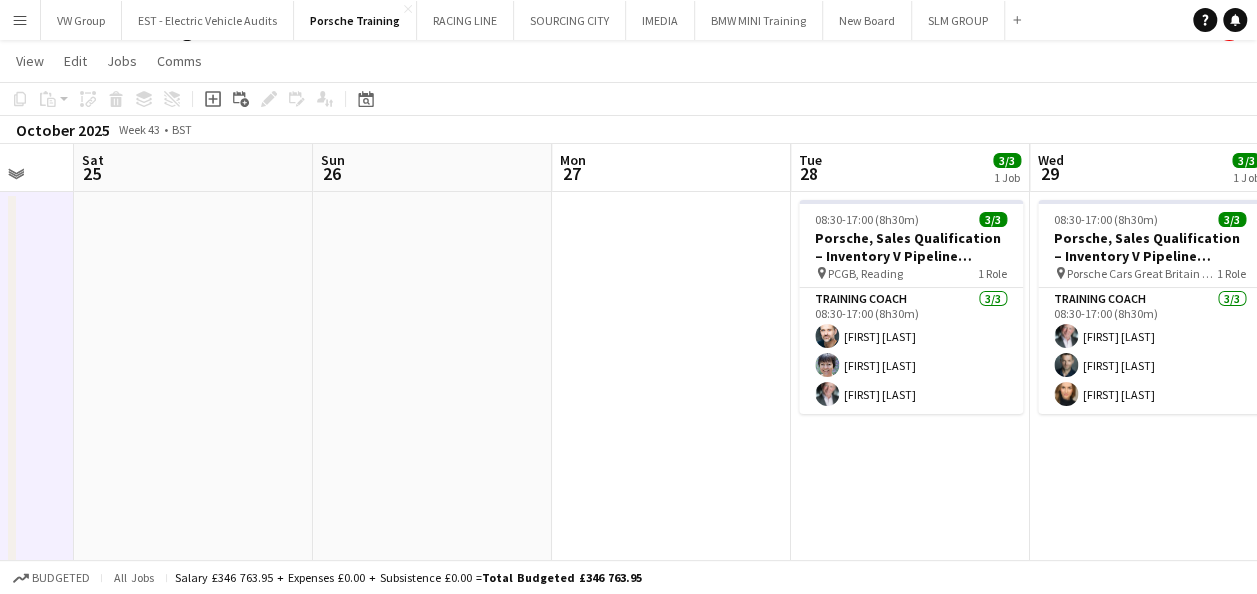 drag, startPoint x: 1118, startPoint y: 521, endPoint x: 688, endPoint y: 542, distance: 430.51248 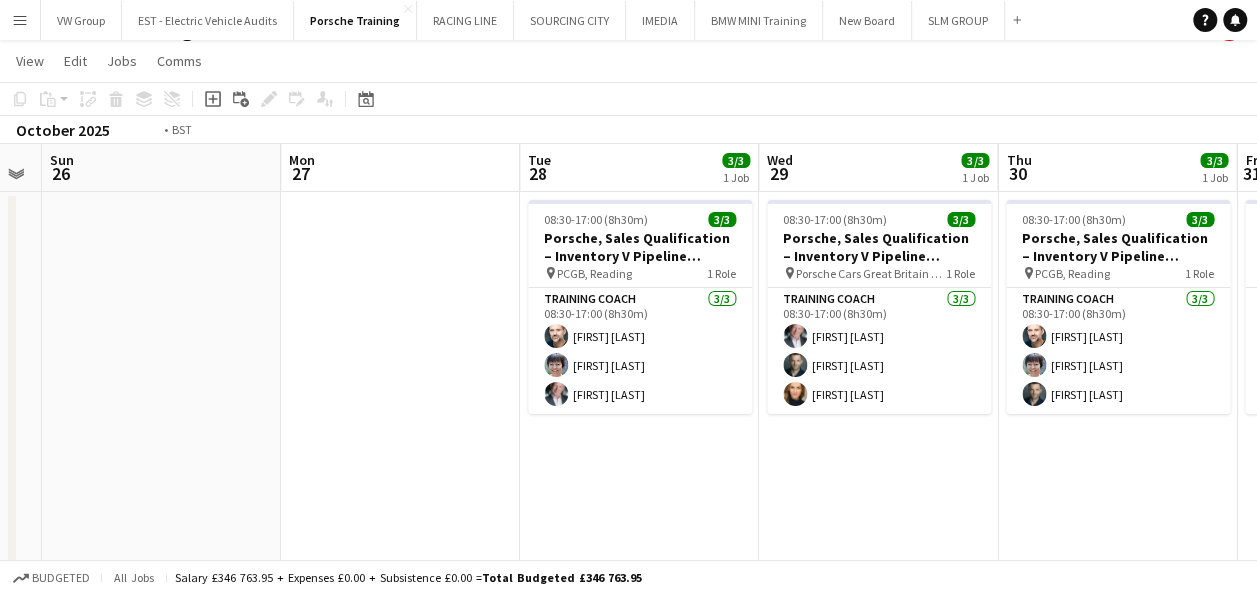 click on "Wed   22   6/6   3 Jobs   Thu   23   2/2   1 Job   Fri   24   Sat   25   Sun   26   Mon   27   Tue   28   3/3   1 Job   Wed   29   3/3   1 Job   Thu   30   3/3   1 Job   Fri   31   3/3   1 Job   Sat   1      08:30-17:00 (8h30m)    2/2    Porsche Aftersales Process Core
pin
Calex UK Academy, [STREET], [CITY], [COUNTRY]   1 Role   Training Coach   2/2   08:30-17:00 (8h30m)
[FIRST] [LAST] [FIRST] [LAST]     08:30-17:00 (8h30m)    2/2    Porsche Win Win Communication
pin
Porsche Cars Great Britain Ltd.  Bath Road, Calcot, [CITY], [POSTCODE]    1 Role   Role Play Actor   2/2   08:30-17:00 (8h30m)
[FIRST] [LAST] [FIRST] [LAST]     08:30-17:00 (8h30m)    2/2   Porsche Sales Process Core
pin
Calex UK Academy, [STREET], [CITY], [COUNTRY]   1 Role   Training Coach   2/2   08:30-17:00 (8h30m)
[FIRST] [LAST] [FIRST] [LAST]     08:30-17:00 (8h30m)    2/2    Porsche Win Win Communication
pin" at bounding box center (628, 572) 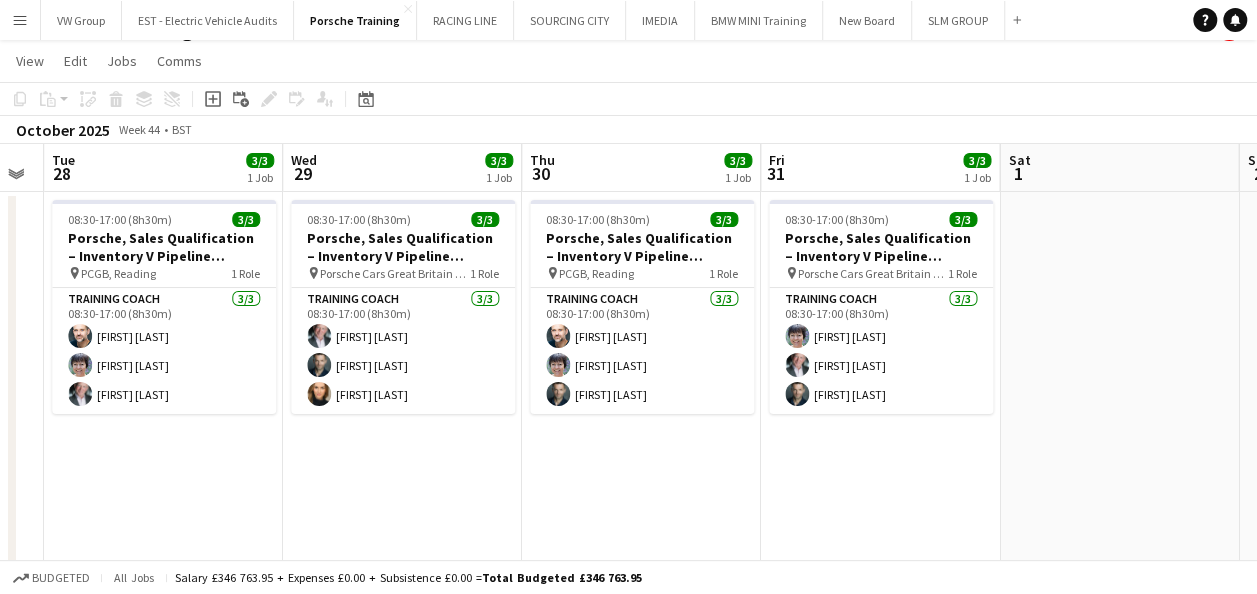 drag, startPoint x: 613, startPoint y: 554, endPoint x: 620, endPoint y: 546, distance: 10.630146 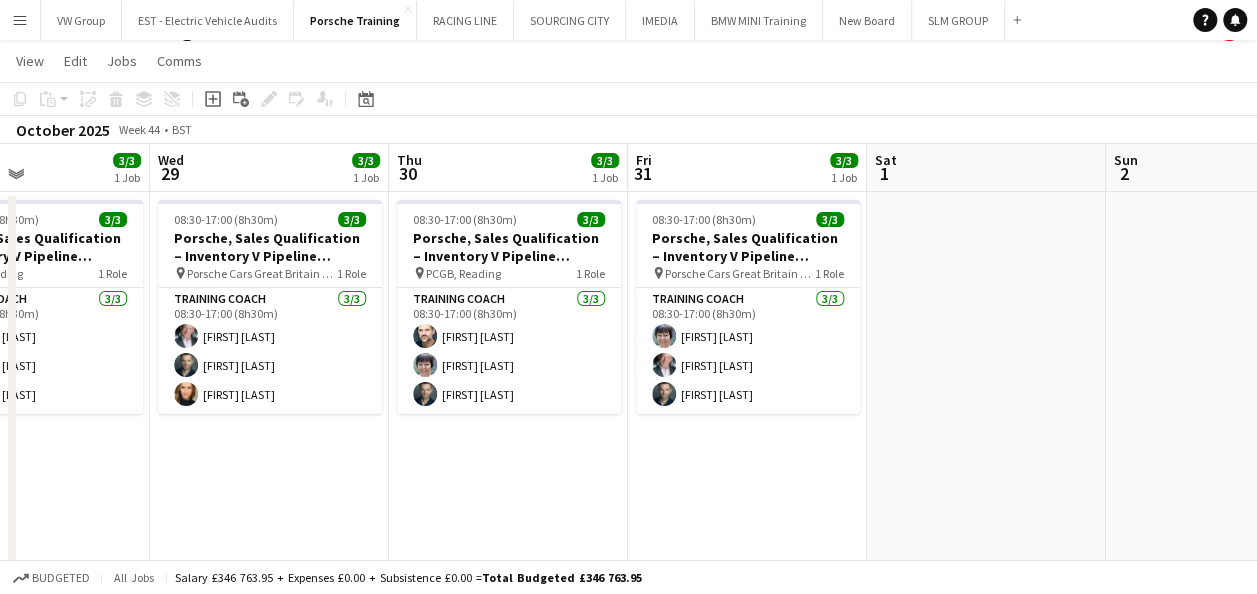 drag, startPoint x: 748, startPoint y: 456, endPoint x: 988, endPoint y: 426, distance: 241.86774 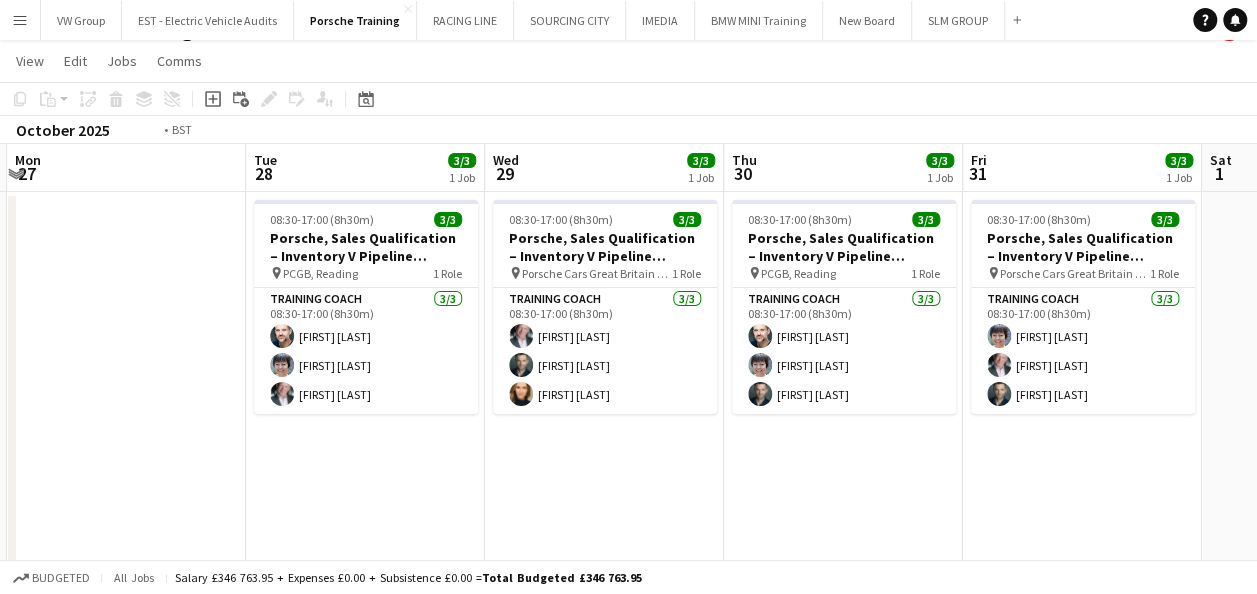 drag, startPoint x: 646, startPoint y: 506, endPoint x: 903, endPoint y: 464, distance: 260.4093 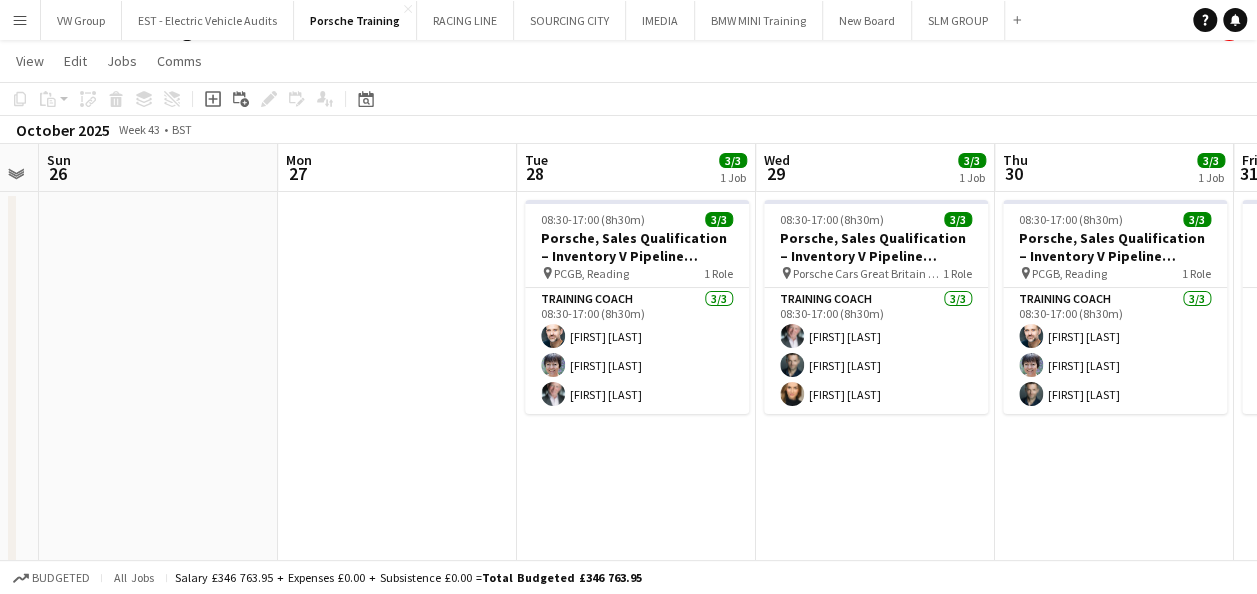 drag, startPoint x: 564, startPoint y: 530, endPoint x: 927, endPoint y: 450, distance: 371.7109 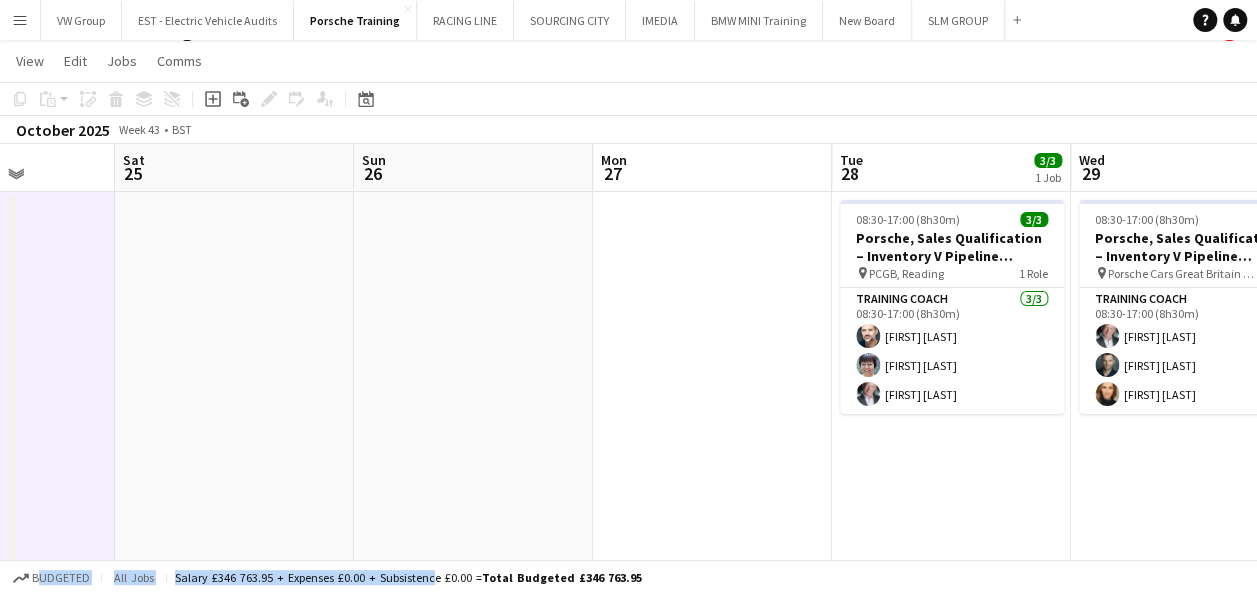 drag, startPoint x: 448, startPoint y: 566, endPoint x: 892, endPoint y: 465, distance: 455.34274 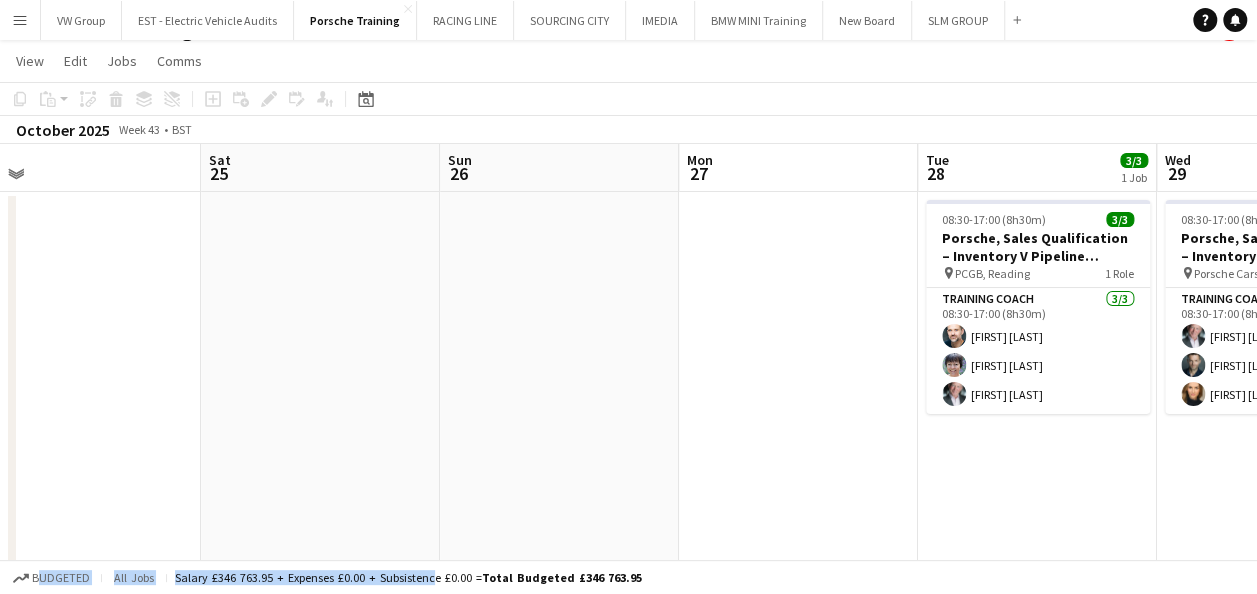 drag, startPoint x: 542, startPoint y: 455, endPoint x: 729, endPoint y: 426, distance: 189.2353 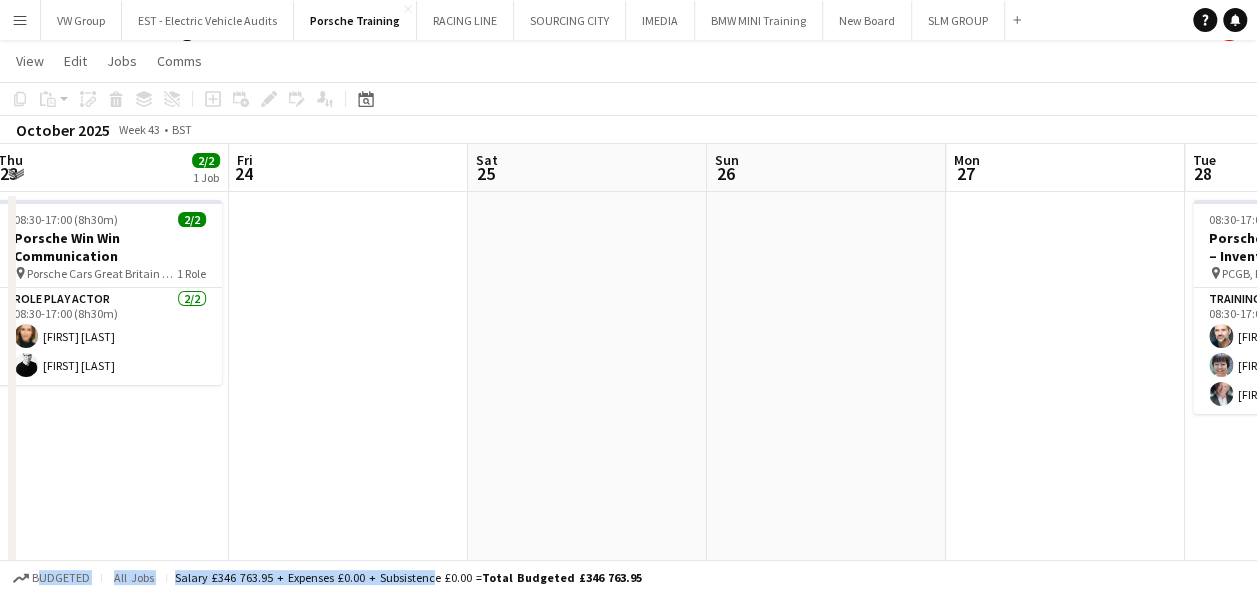 drag, startPoint x: 502, startPoint y: 463, endPoint x: 688, endPoint y: 432, distance: 188.56564 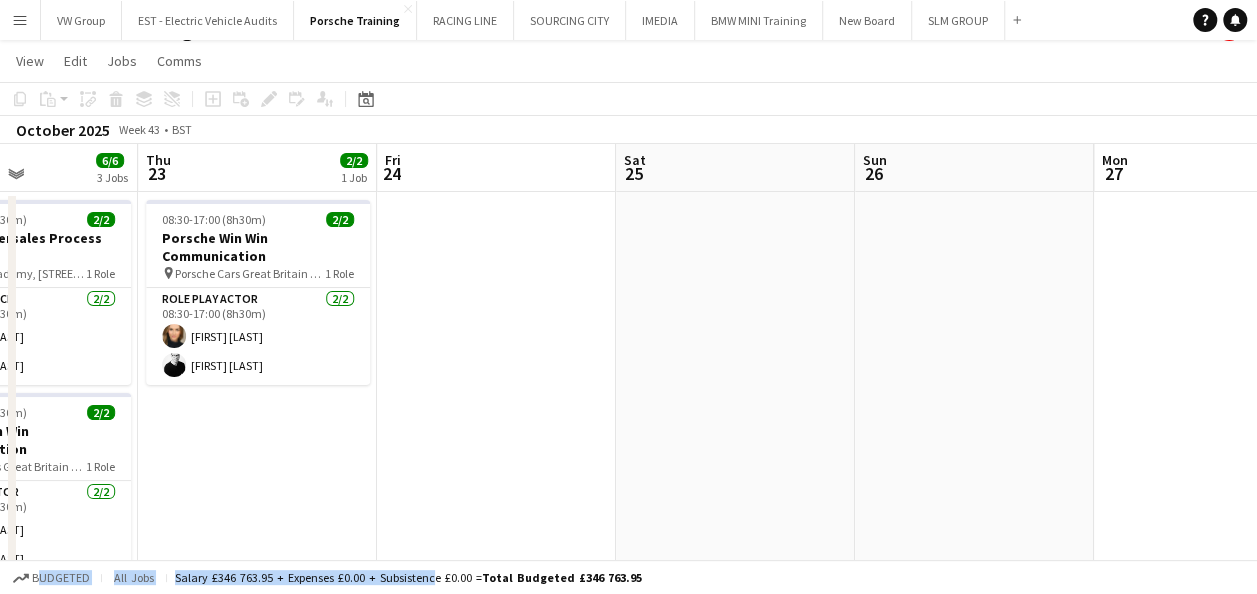 scroll, scrollTop: 0, scrollLeft: 412, axis: horizontal 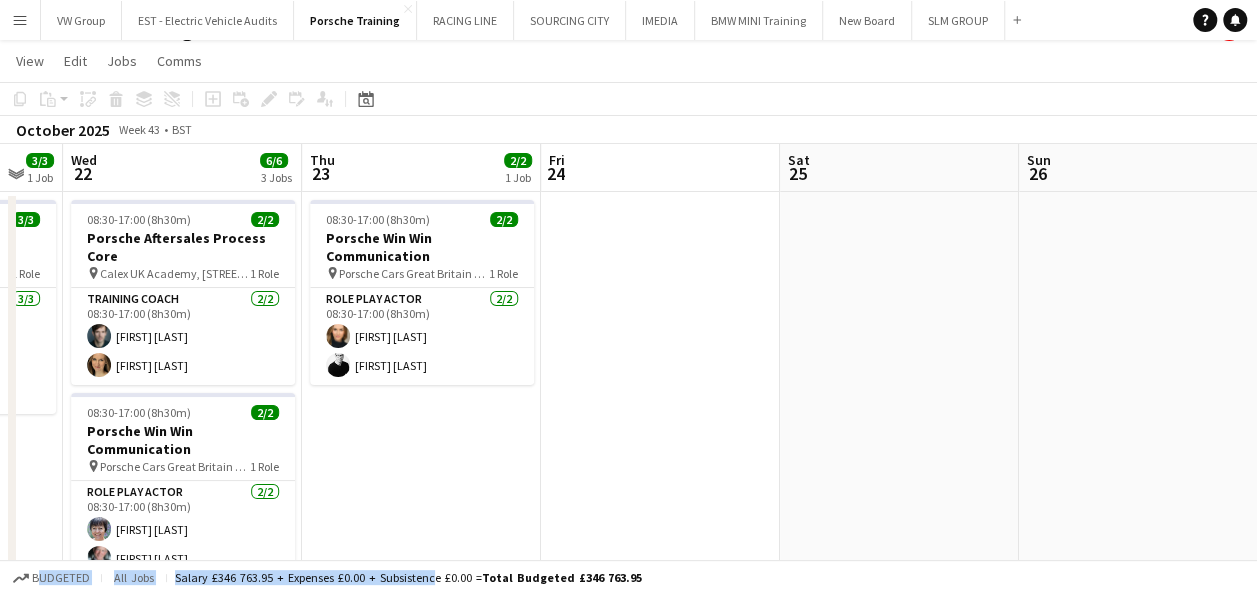 drag, startPoint x: 494, startPoint y: 466, endPoint x: 780, endPoint y: 437, distance: 287.46652 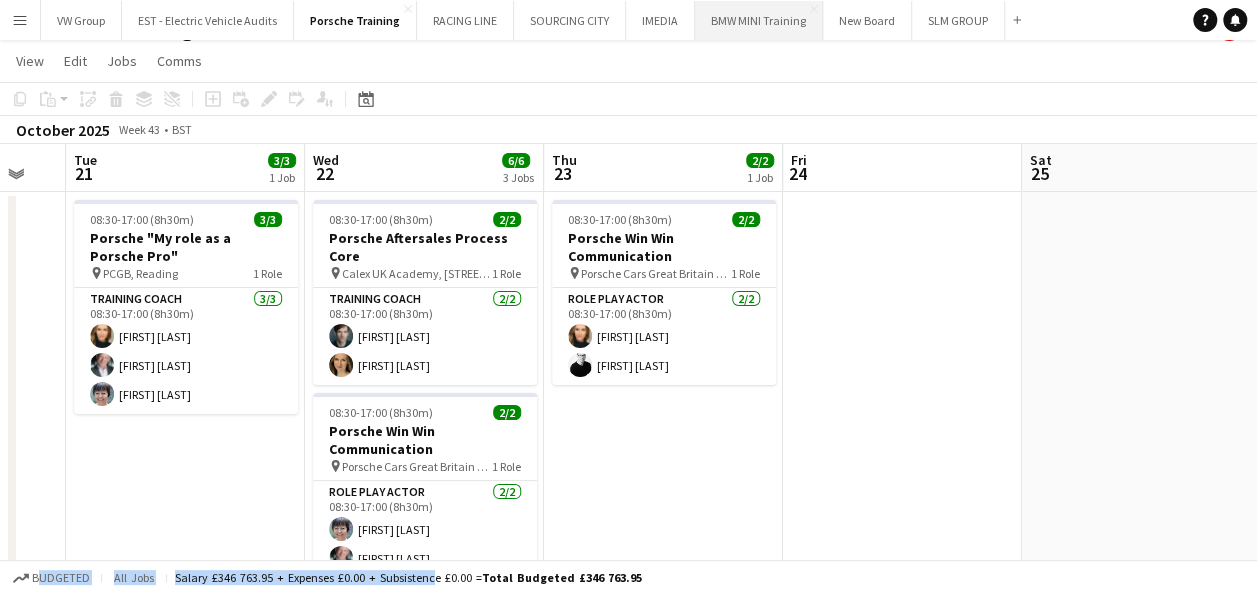 click on "BMW MINI Training
Close" at bounding box center (759, 20) 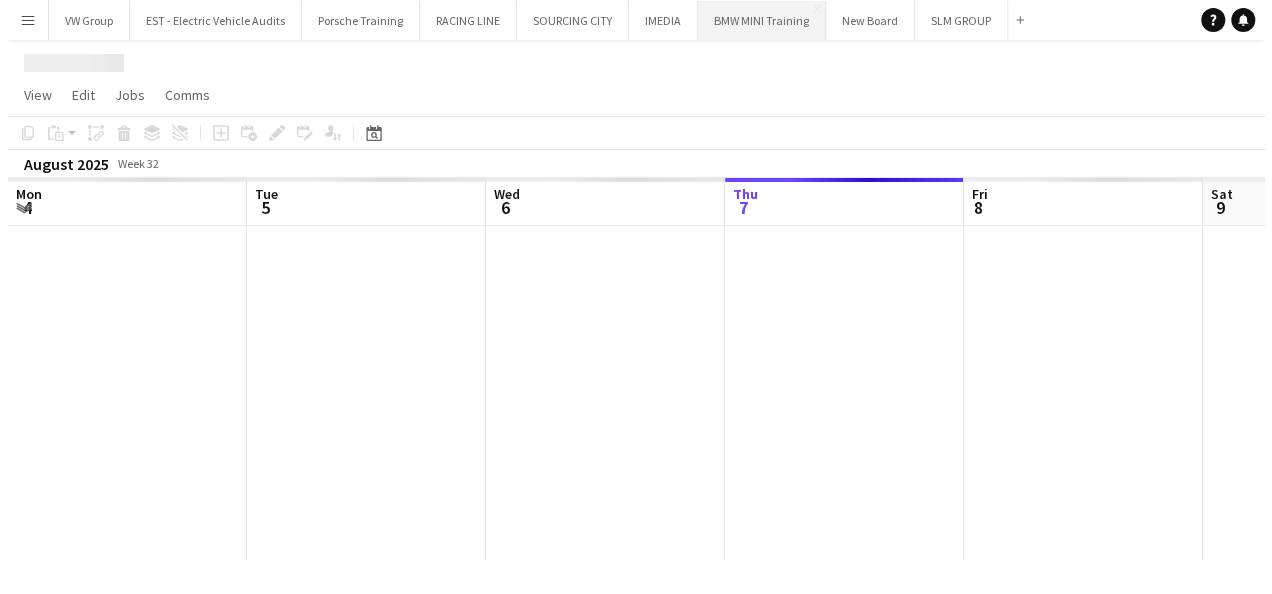 scroll, scrollTop: 0, scrollLeft: 0, axis: both 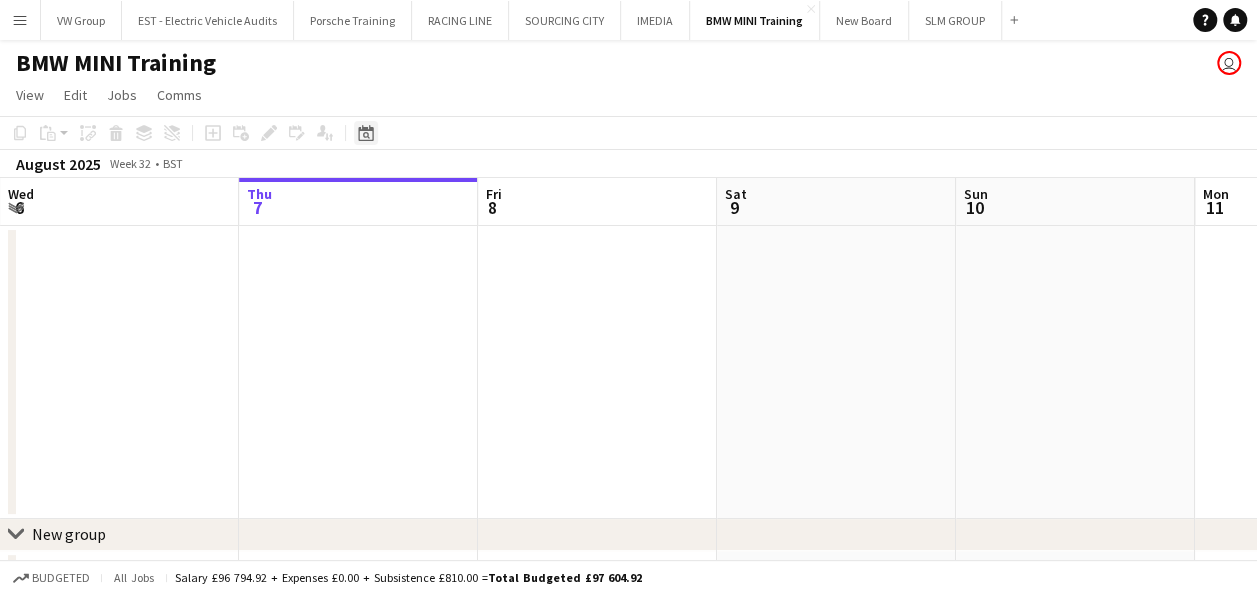 click 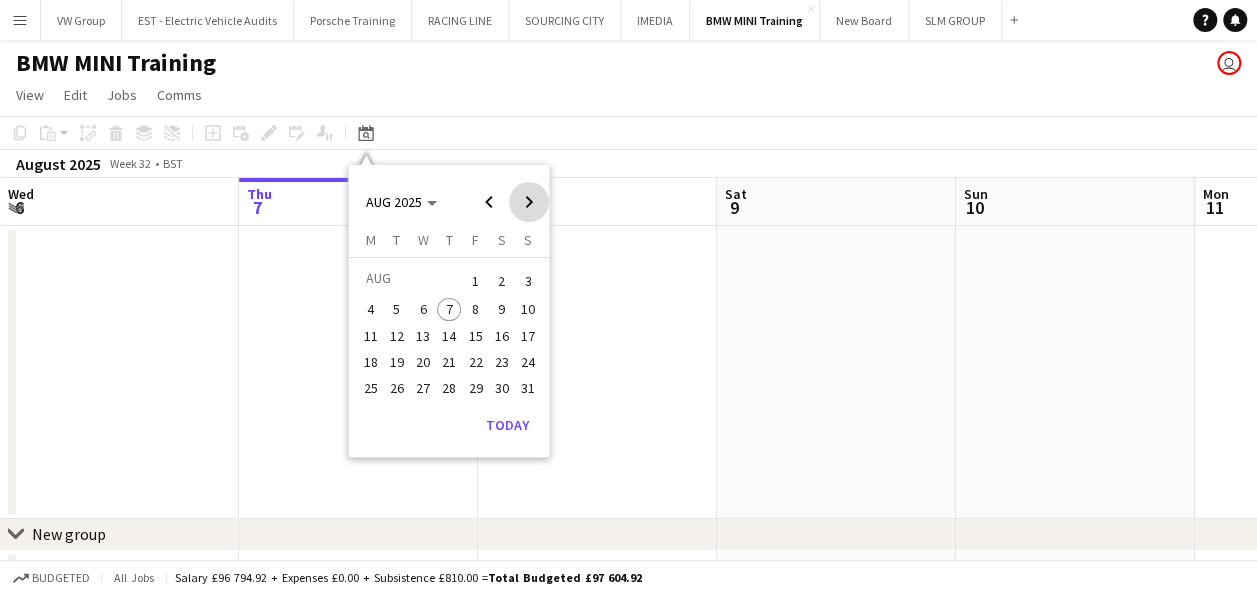 click at bounding box center [529, 202] 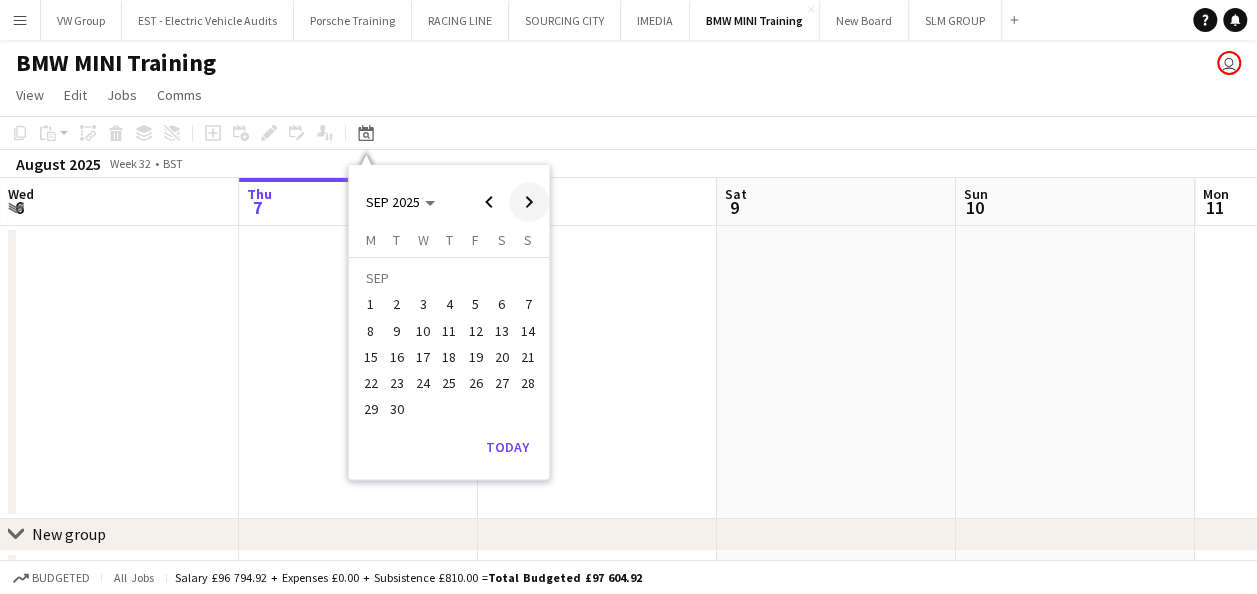 click at bounding box center [529, 202] 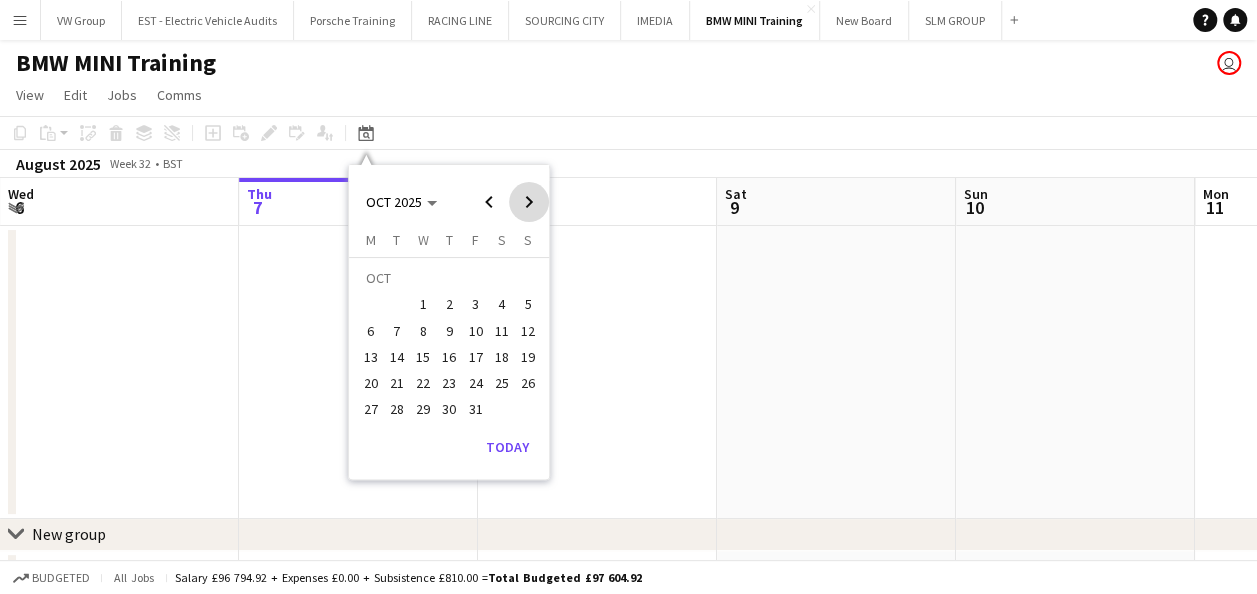 click at bounding box center (529, 202) 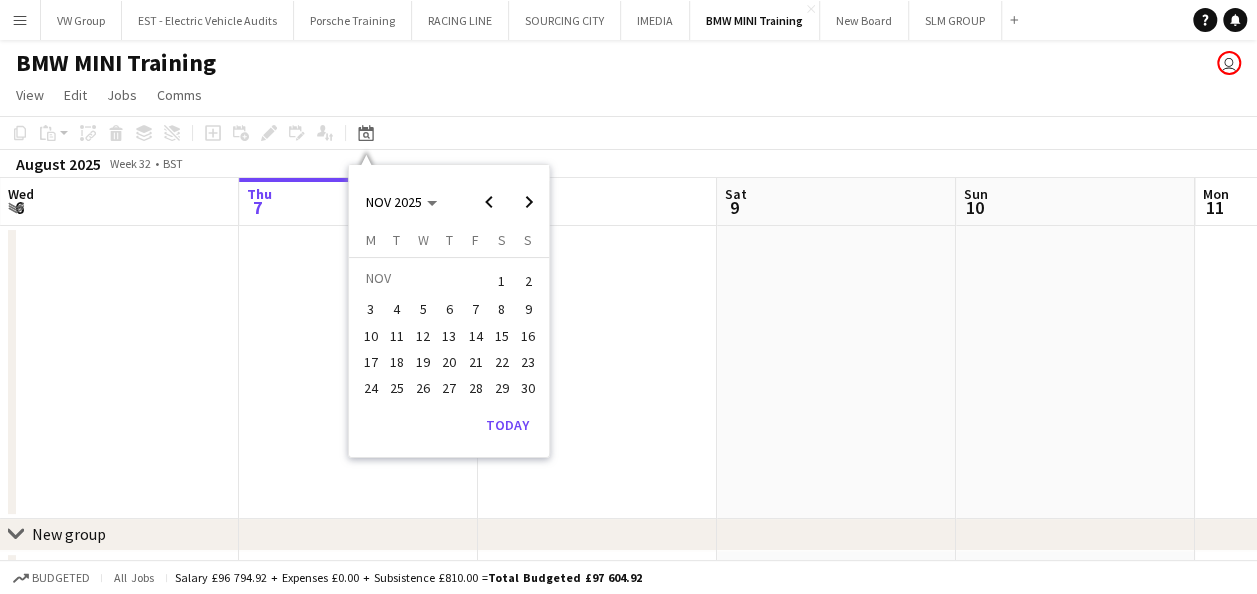click on "27" at bounding box center [449, 388] 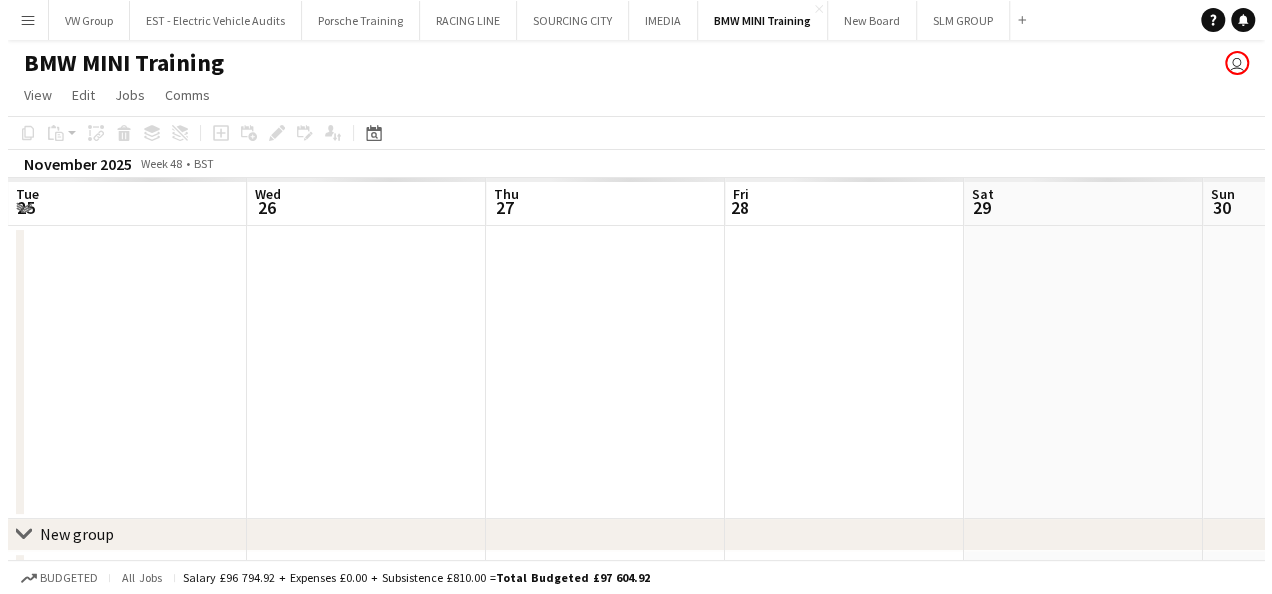 scroll, scrollTop: 0, scrollLeft: 688, axis: horizontal 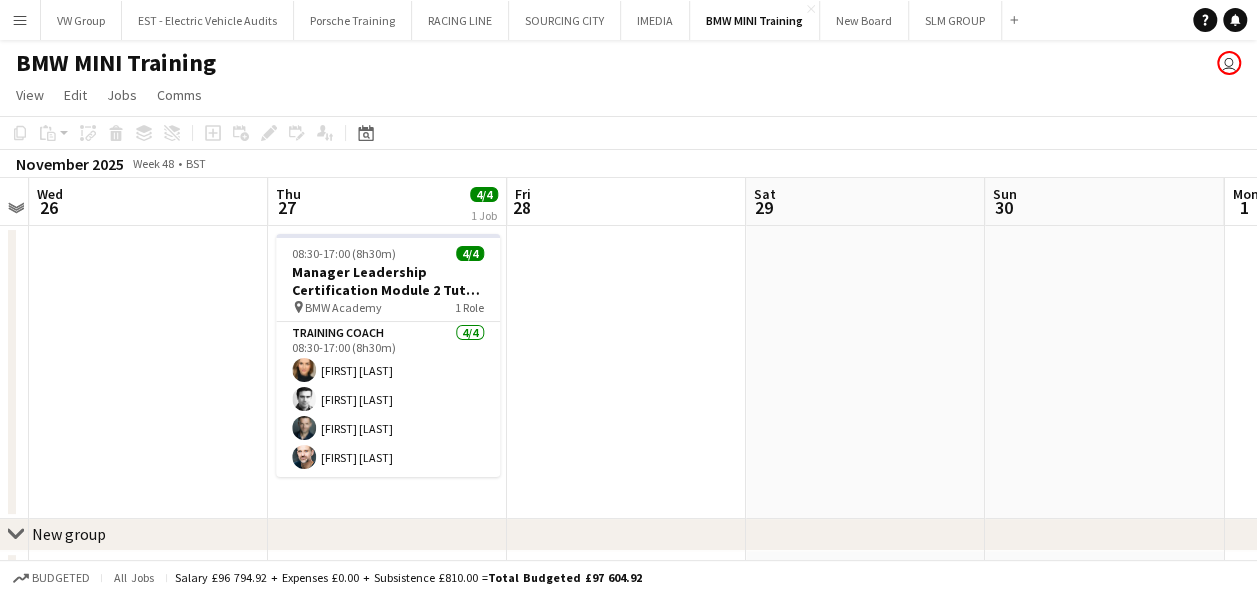 click on "Menu" at bounding box center [20, 20] 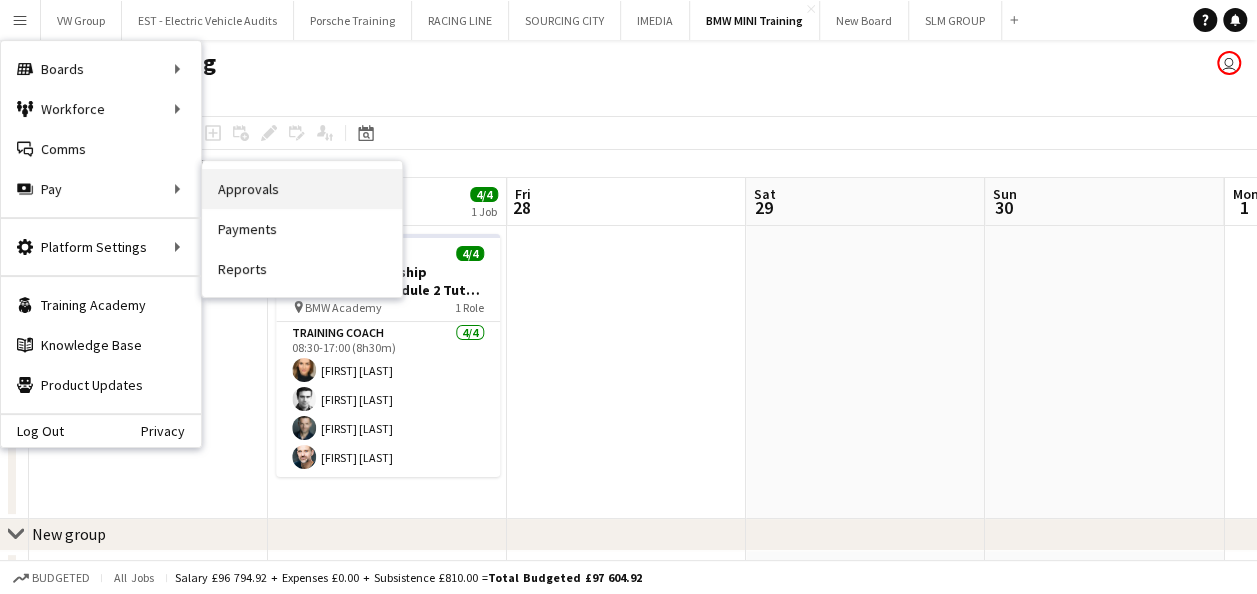 click on "Approvals" at bounding box center [302, 189] 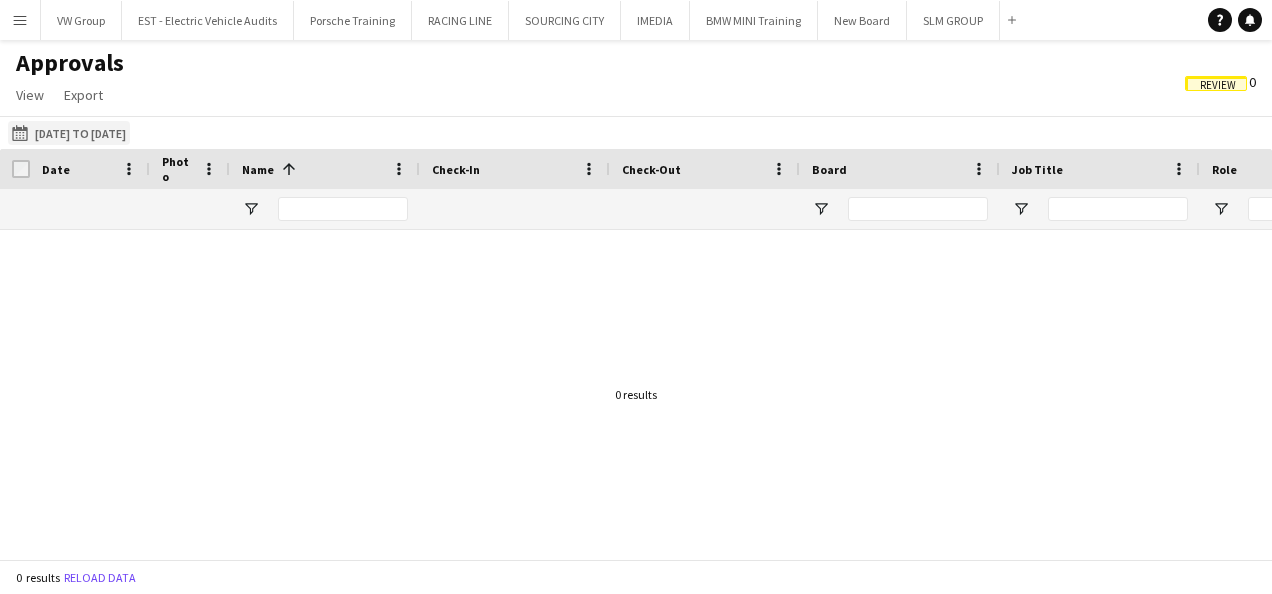 click on "[DATE] to [DATE]
[DATE] to [DATE]" 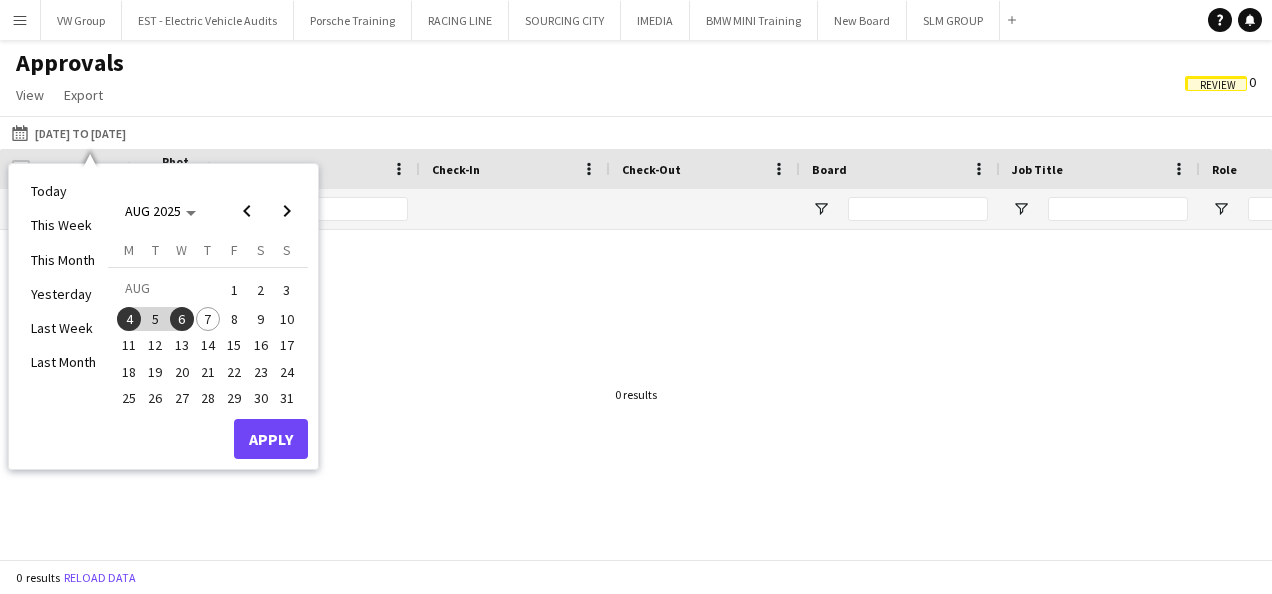 click on "1" at bounding box center (234, 290) 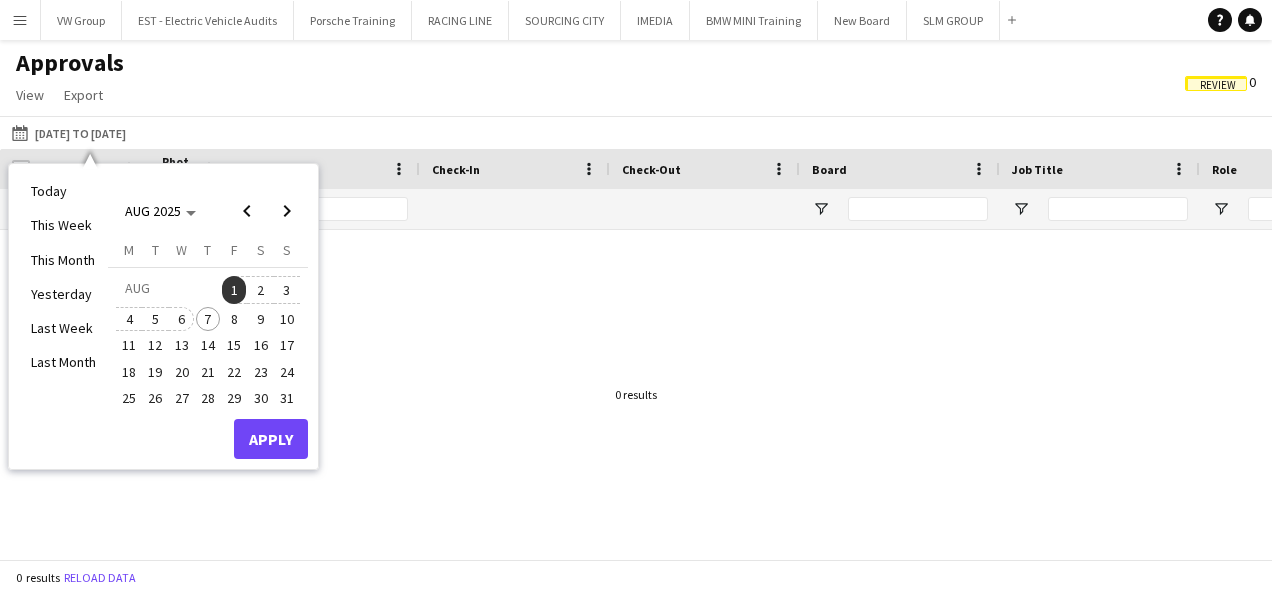 click on "6" at bounding box center [182, 319] 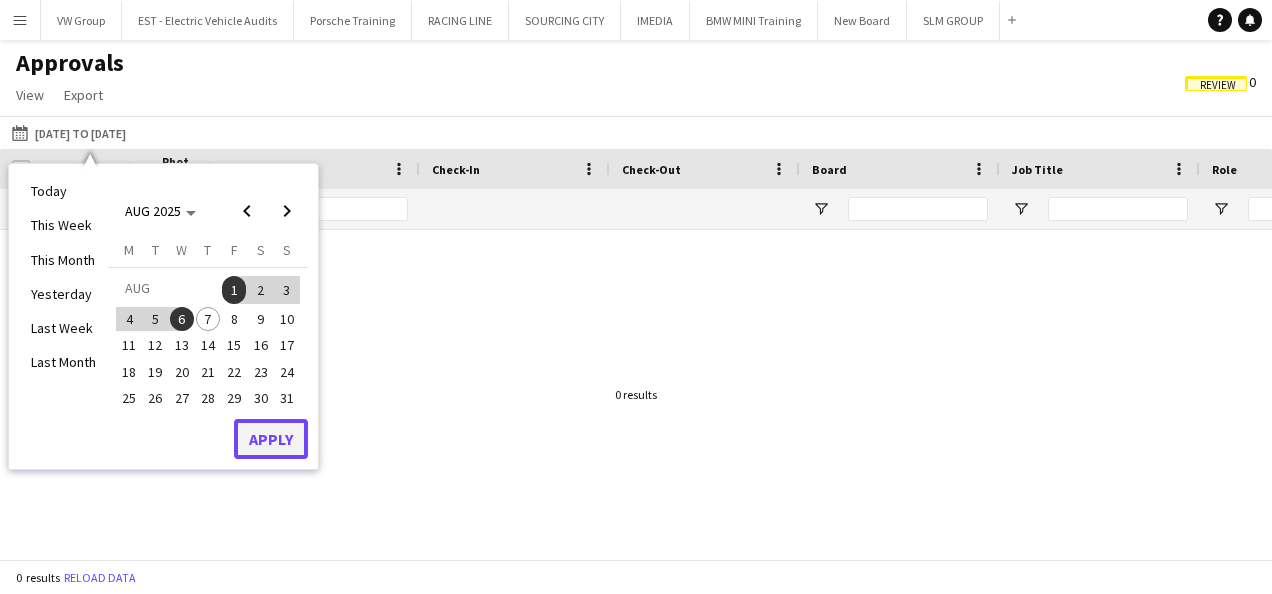 click on "Apply" at bounding box center (271, 439) 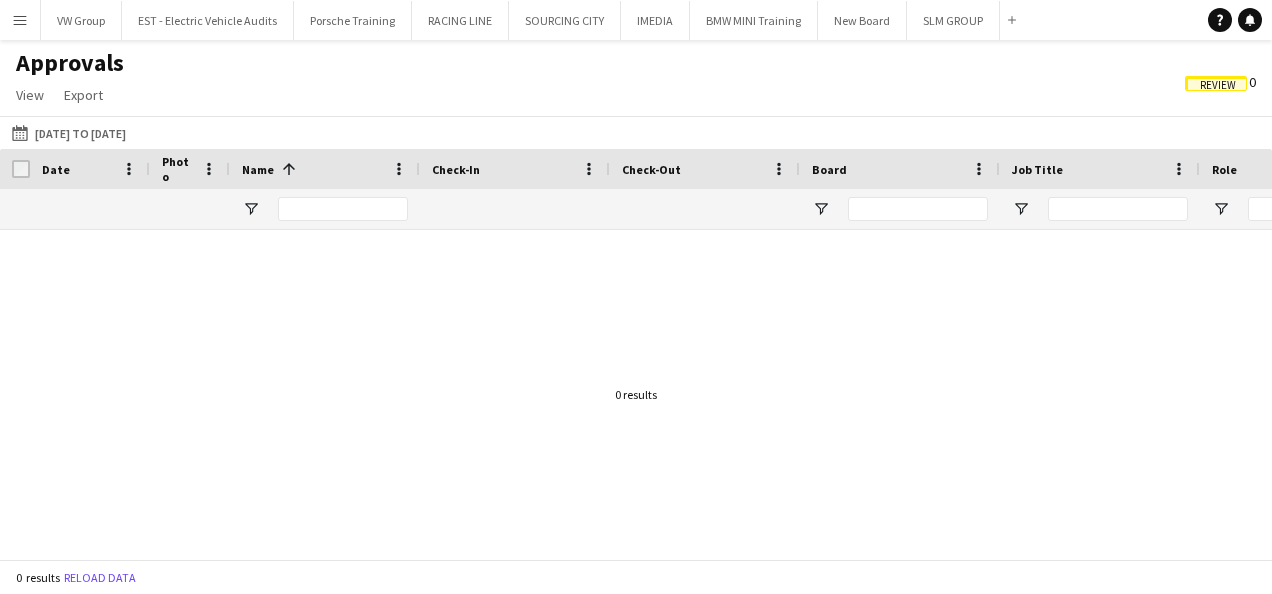 click on "Review" 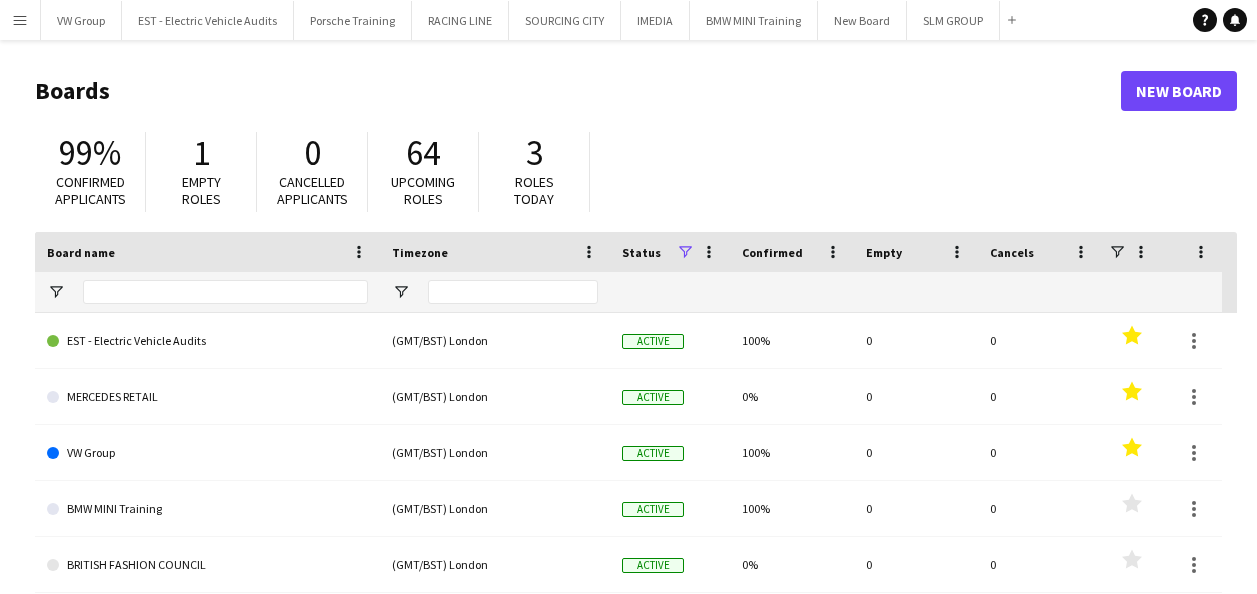 scroll, scrollTop: 0, scrollLeft: 0, axis: both 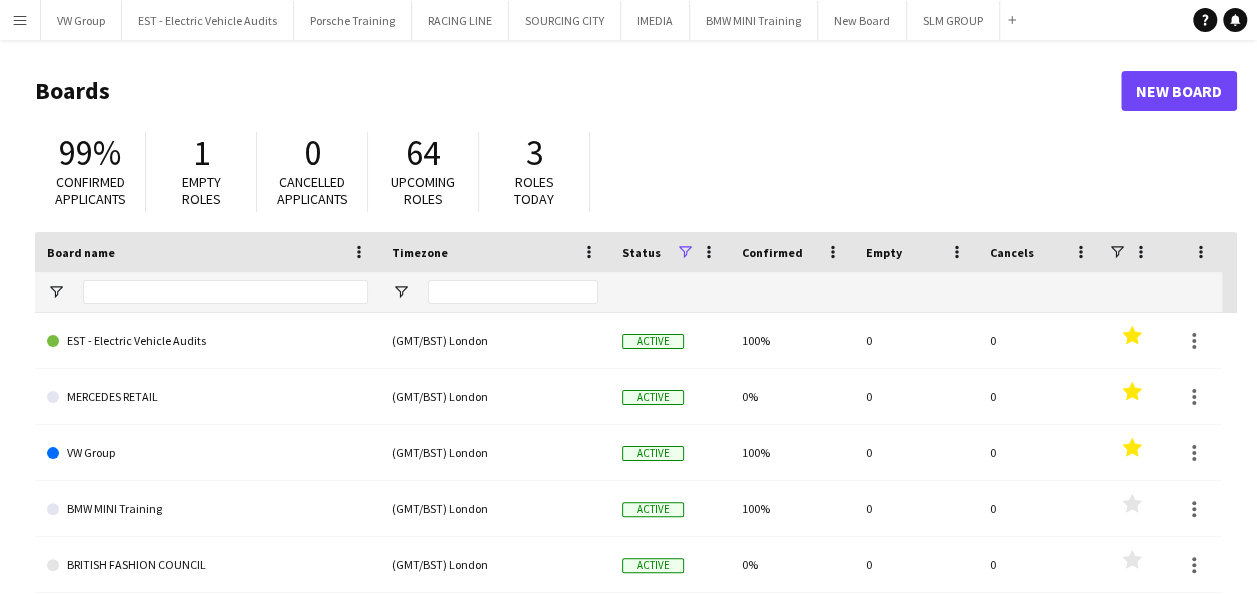 click on "Menu" at bounding box center [20, 20] 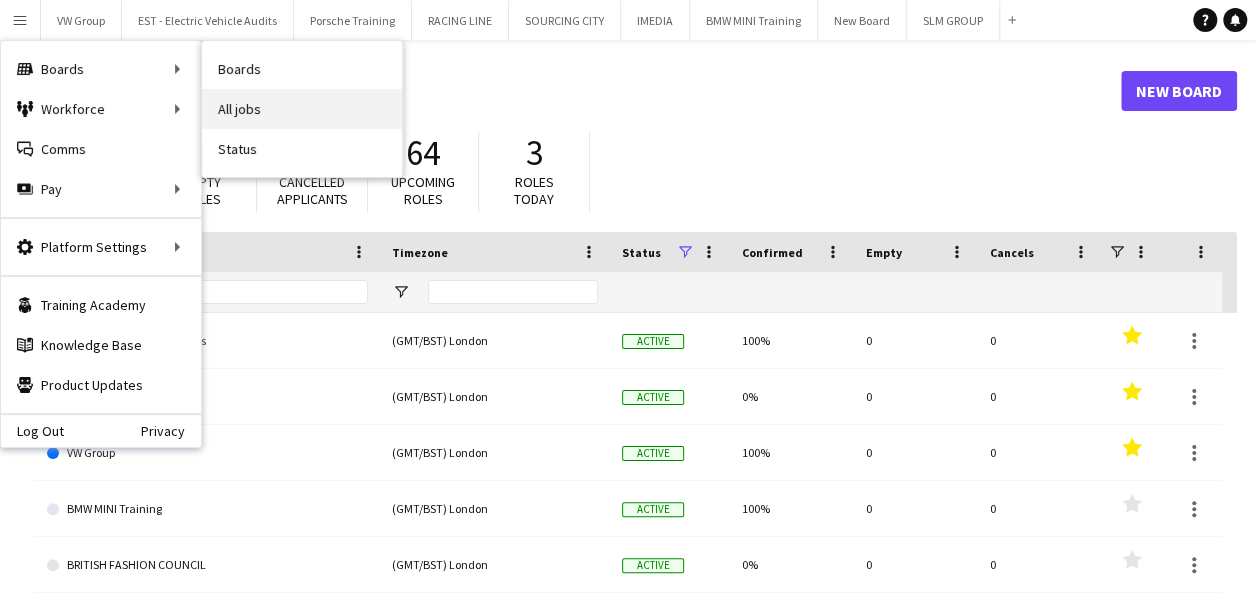 click on "All jobs" at bounding box center [302, 109] 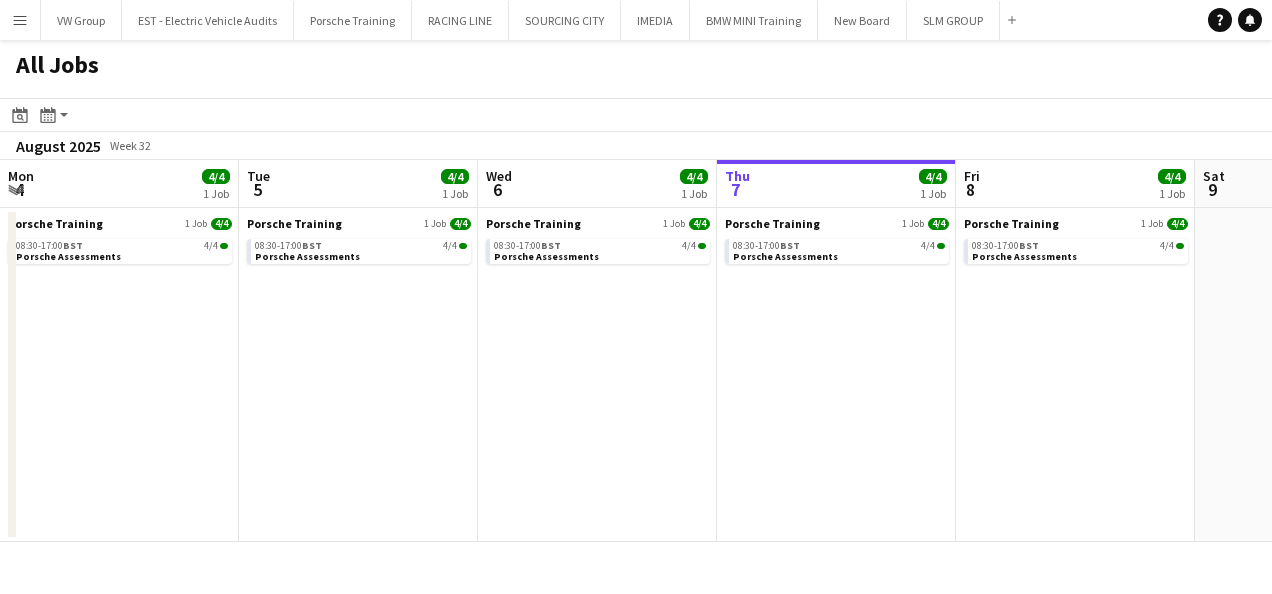 scroll, scrollTop: 0, scrollLeft: 478, axis: horizontal 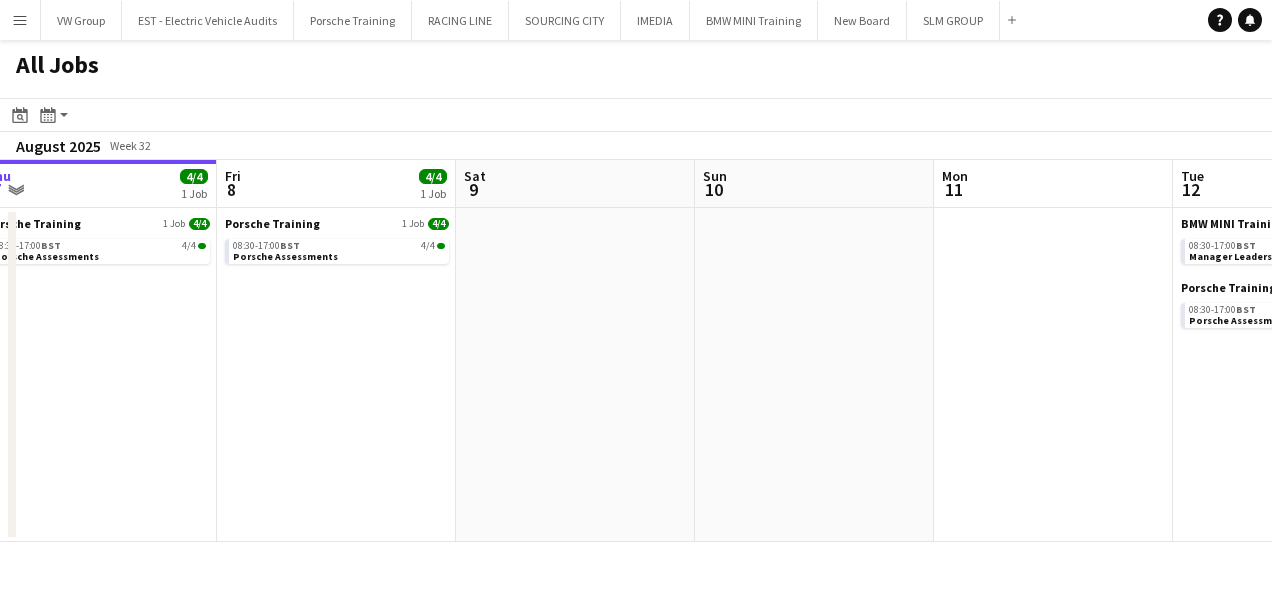 click on "Mon   4   4/4   1 Job   Tue   5   4/4   1 Job   Wed   6   4/4   1 Job   Thu   7   4/4   1 Job   Fri   8   4/4   1 Job   Sat   9   Sun   10   Mon   11   Tue   12   8/8   2 Jobs   Wed   13   4/4   1 Job   Thu   14   4/4   1 Job   Porsche Training   1 Job   4/4   08:30-17:00    BST   4/4   Porsche Assessments   Porsche Training   1 Job   4/4   08:30-17:00    BST   4/4   Porsche Assessments   Porsche Training   1 Job   4/4   08:30-17:00    BST   4/4   Porsche Assessments   Porsche Training   1 Job   4/4   08:30-17:00    BST   4/4   Porsche Assessments   Porsche Training   1 Job   4/4   08:30-17:00    BST   4/4   Porsche Assessments   BMW MINI Training   1 Job   4/4   08:30-17:00    BST   4/4   Manager Leadership Certification Module 2 Tutor Group    Porsche Training   1 Job   4/4   08:30-17:00    BST   4/4   Porsche Assessments   Porsche Training   1 Job   4/4   08:30-17:00    BST   4/4   Porsche Assessments   Porsche Training   1 Job   4/4   08:30-17:00    BST   4/4   Porsche Assessments" at bounding box center (636, 351) 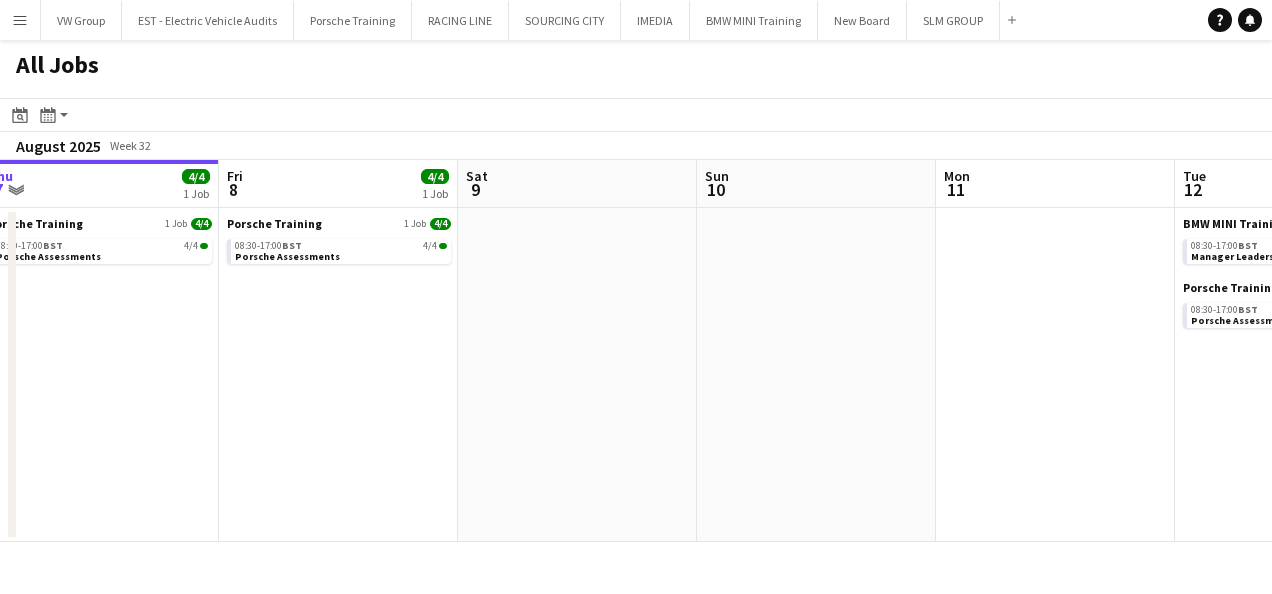 drag, startPoint x: 576, startPoint y: 326, endPoint x: 365, endPoint y: 322, distance: 211.03792 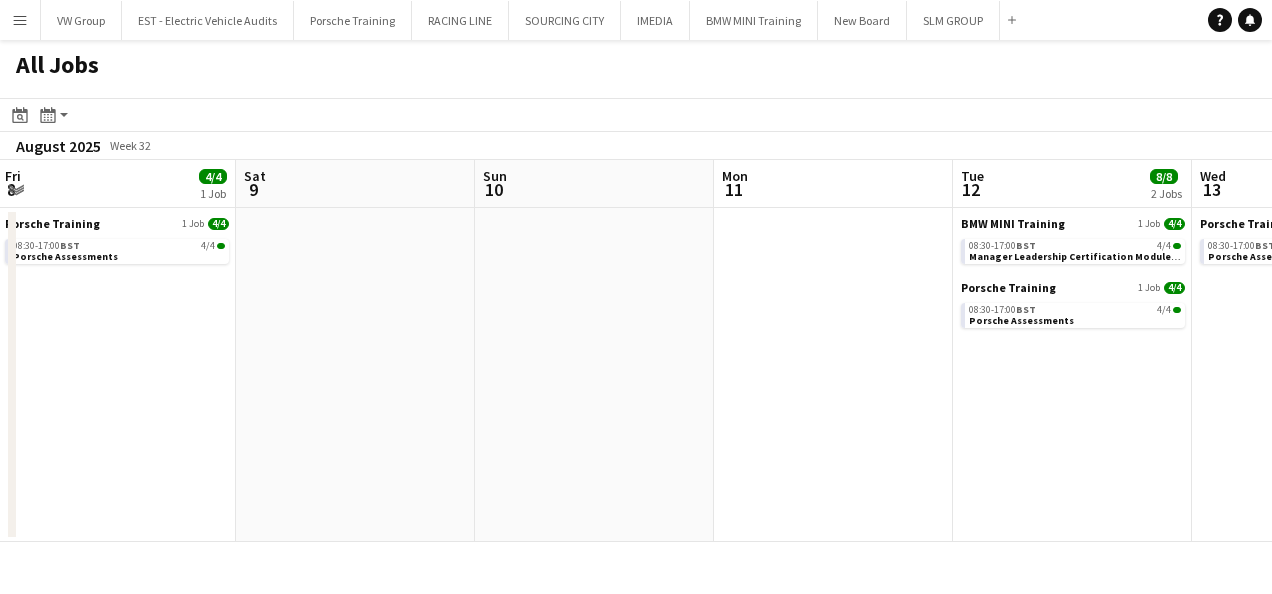 scroll, scrollTop: 0, scrollLeft: 893, axis: horizontal 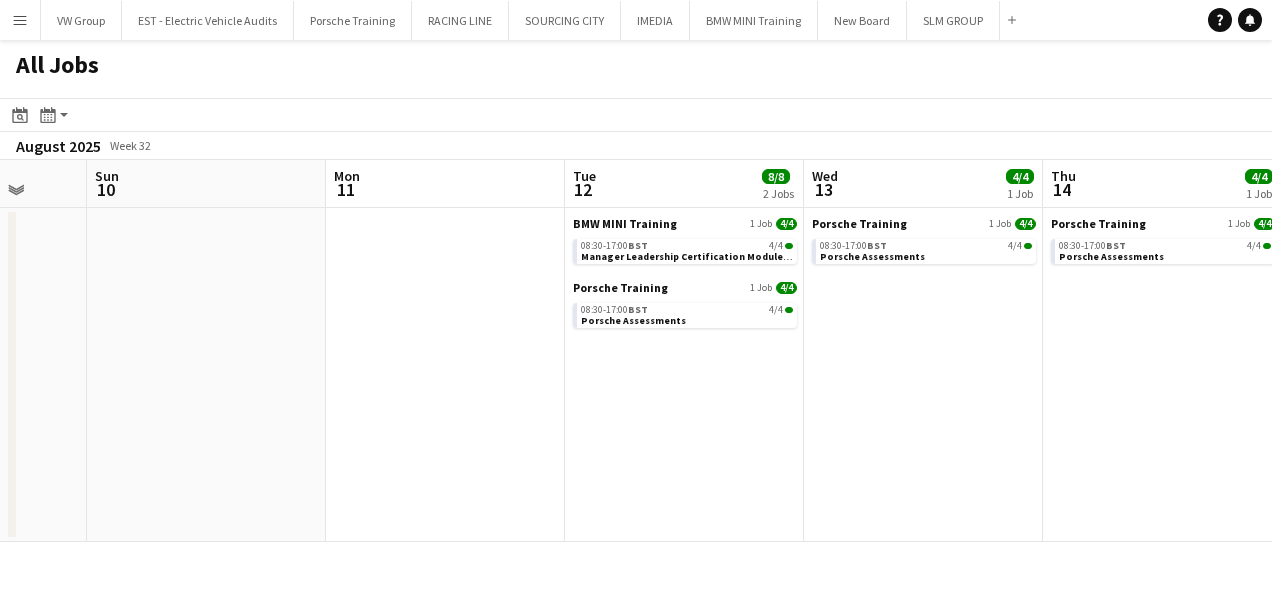 drag, startPoint x: 555, startPoint y: 352, endPoint x: 415, endPoint y: 344, distance: 140.22838 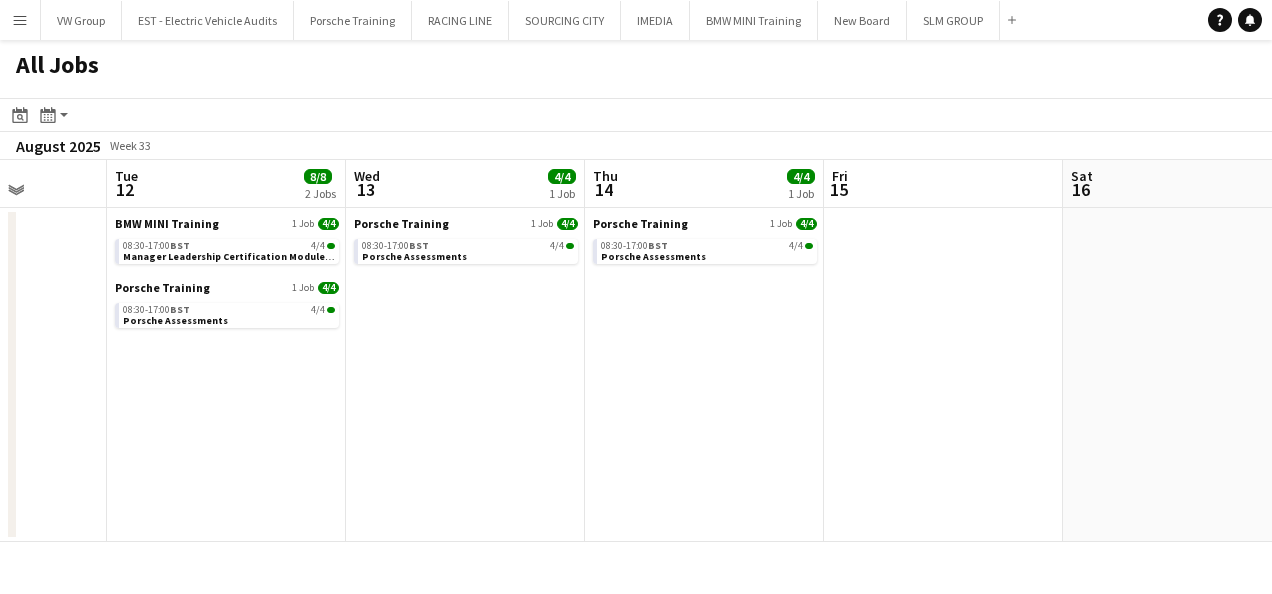 scroll, scrollTop: 0, scrollLeft: 850, axis: horizontal 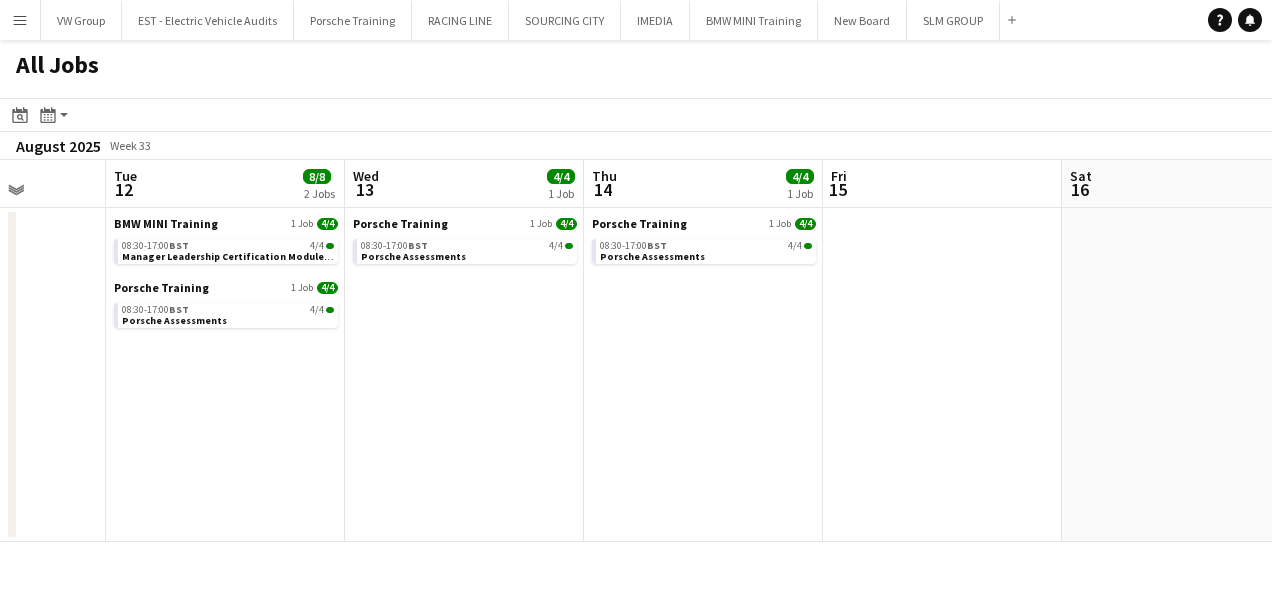 drag, startPoint x: 712, startPoint y: 350, endPoint x: 288, endPoint y: 382, distance: 425.20584 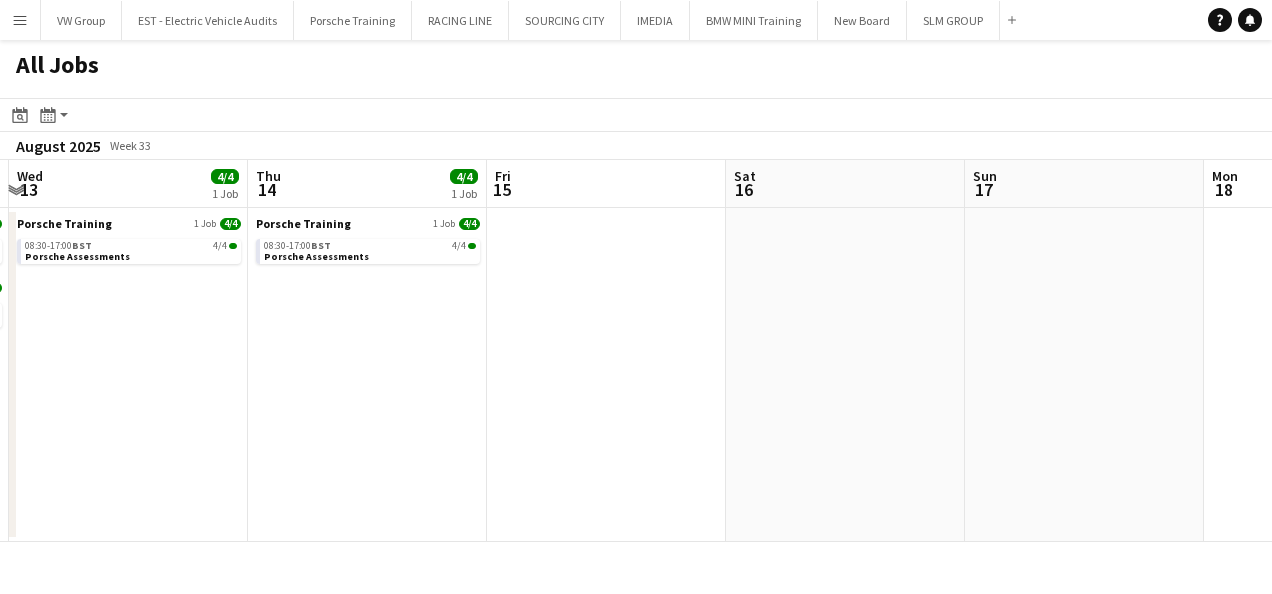 drag, startPoint x: 717, startPoint y: 444, endPoint x: 436, endPoint y: 450, distance: 281.06406 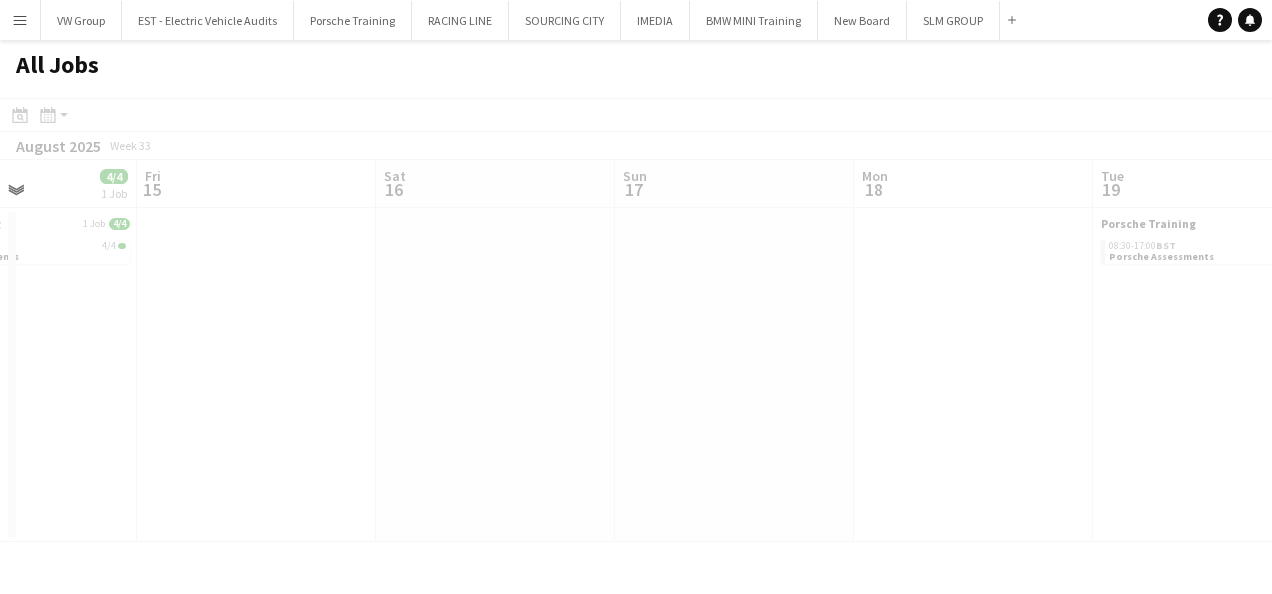 drag, startPoint x: 757, startPoint y: 430, endPoint x: 482, endPoint y: 461, distance: 276.74176 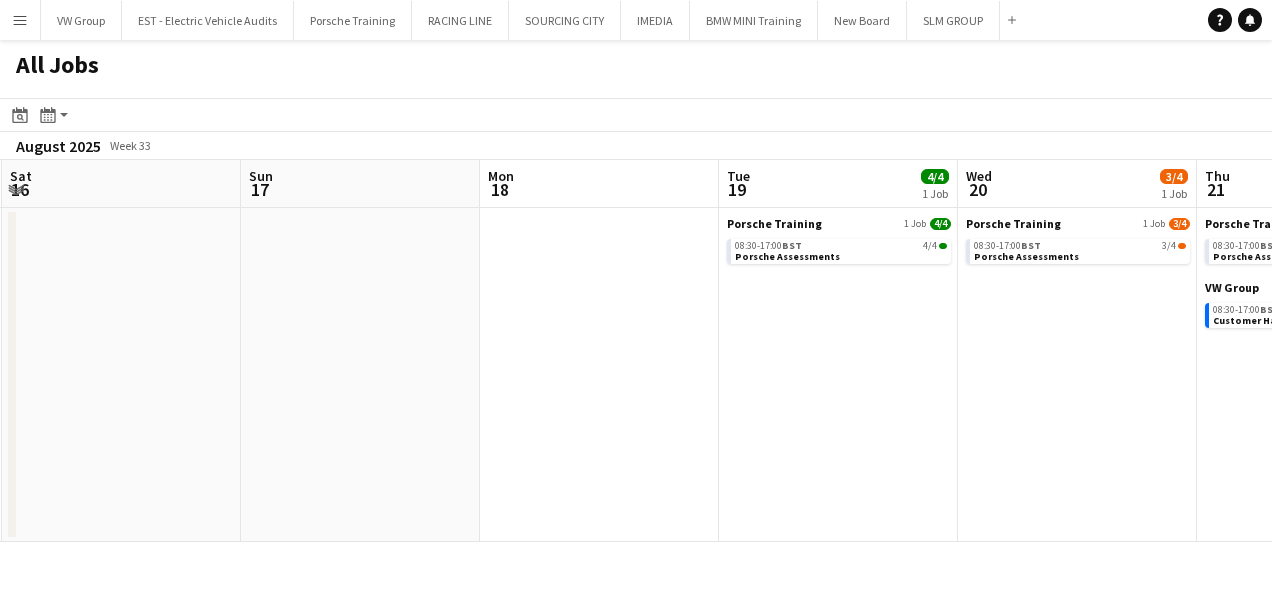 drag, startPoint x: 848, startPoint y: 432, endPoint x: 572, endPoint y: 448, distance: 276.46338 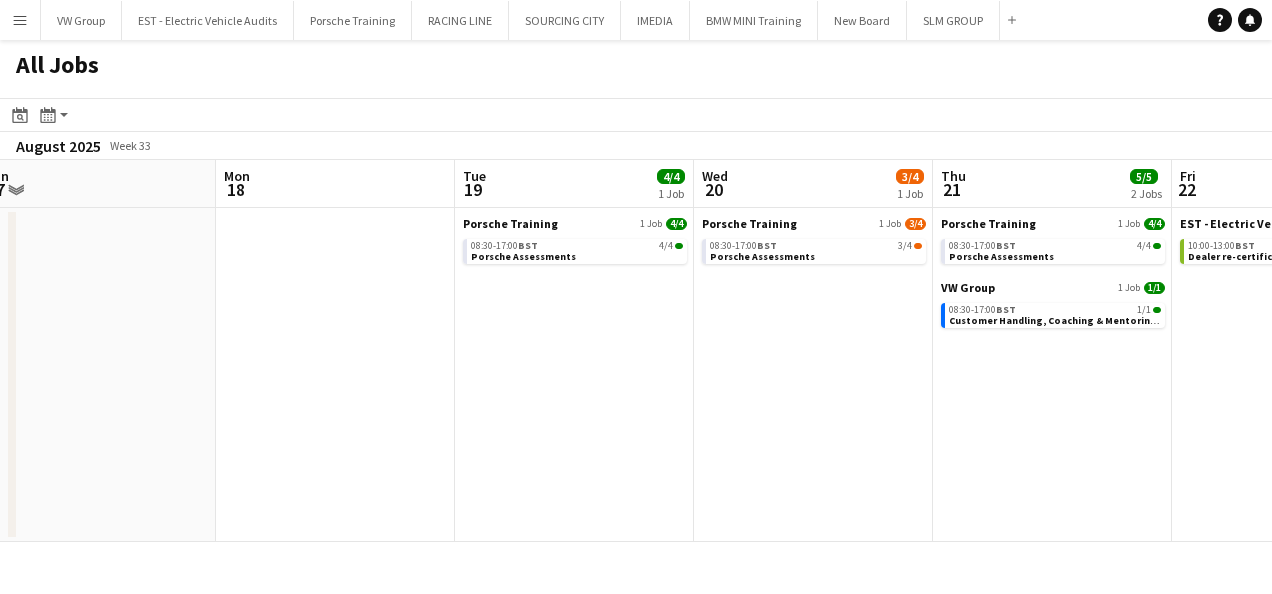 drag, startPoint x: 971, startPoint y: 404, endPoint x: 602, endPoint y: 440, distance: 370.75195 